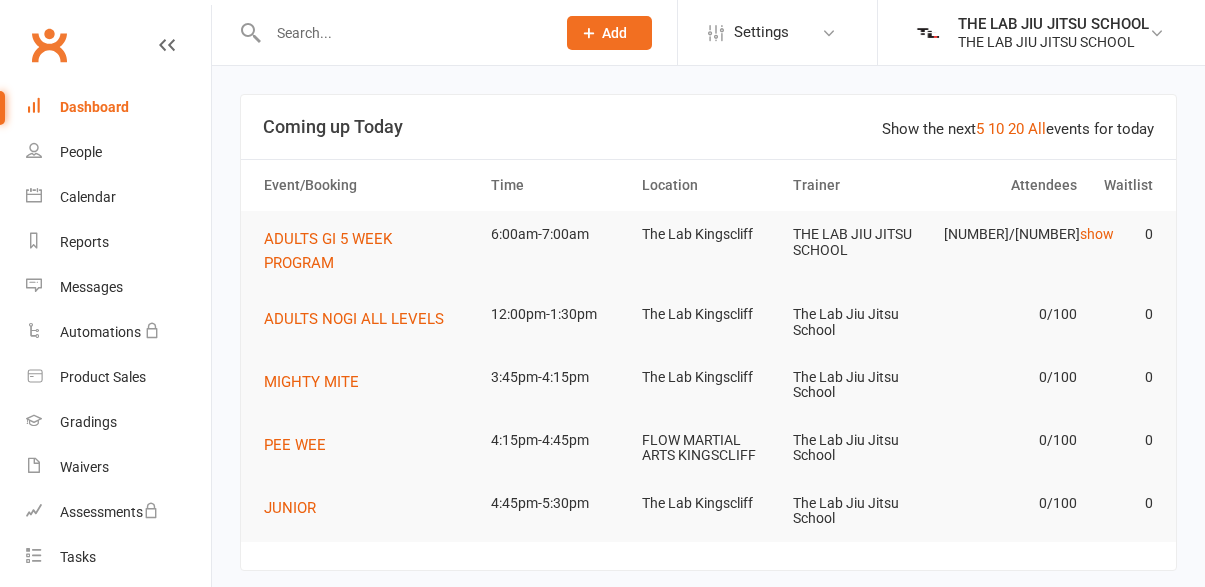 scroll, scrollTop: 0, scrollLeft: 0, axis: both 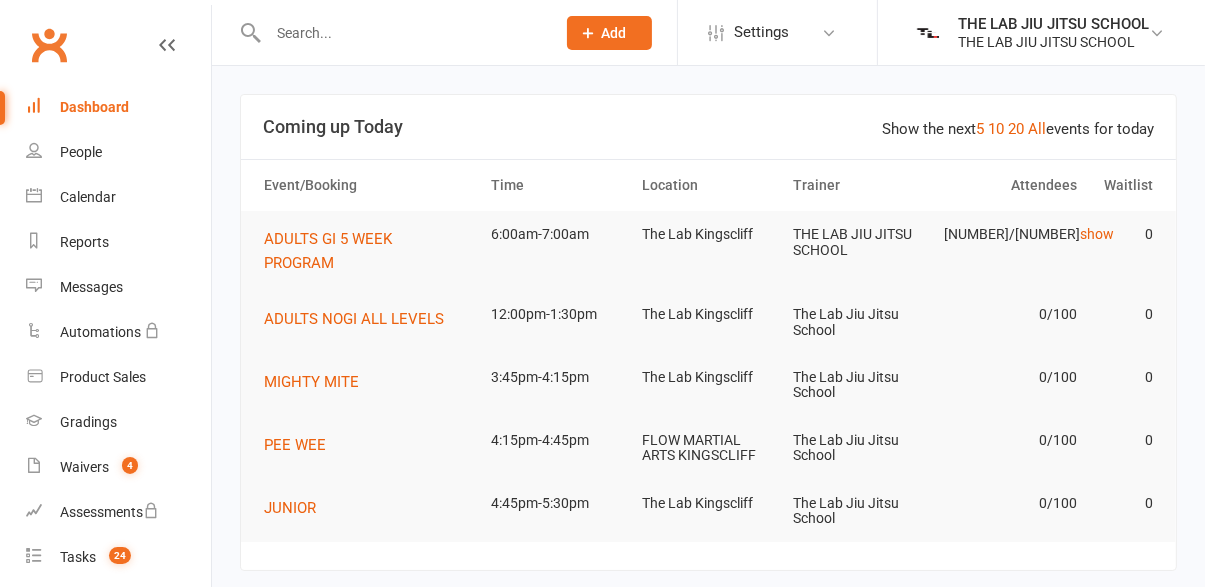 click at bounding box center (401, 33) 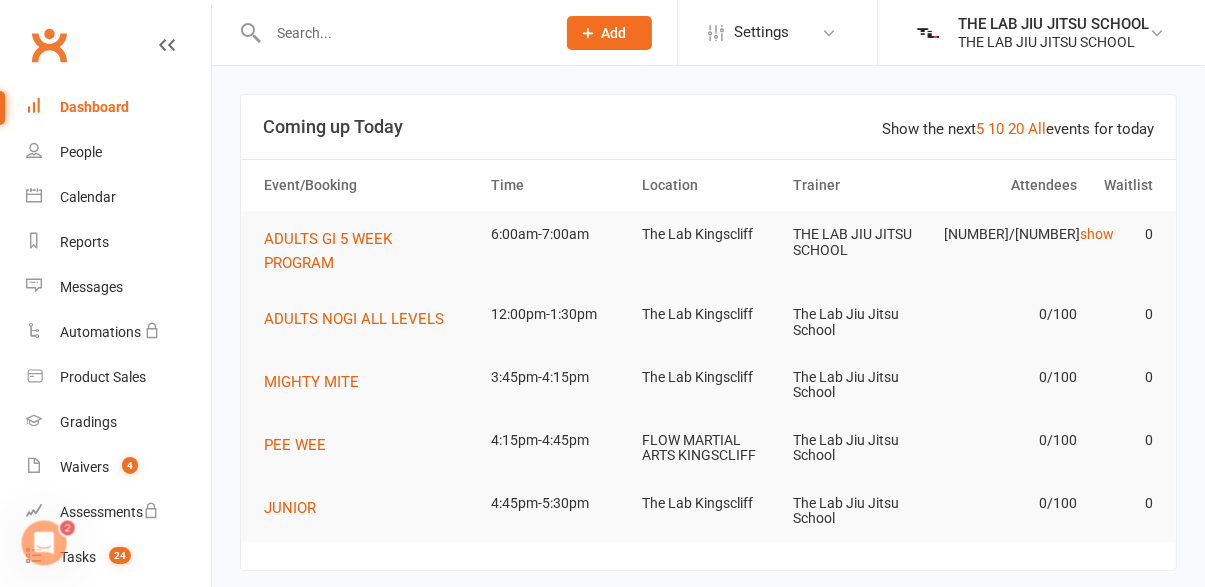 scroll, scrollTop: 0, scrollLeft: 0, axis: both 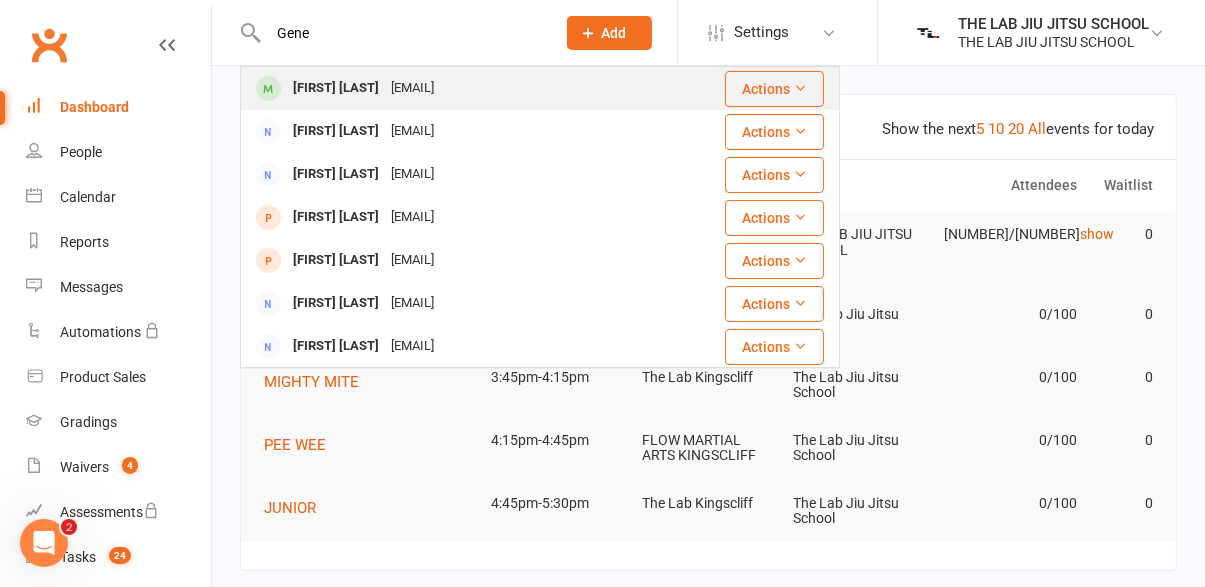 type on "Gene" 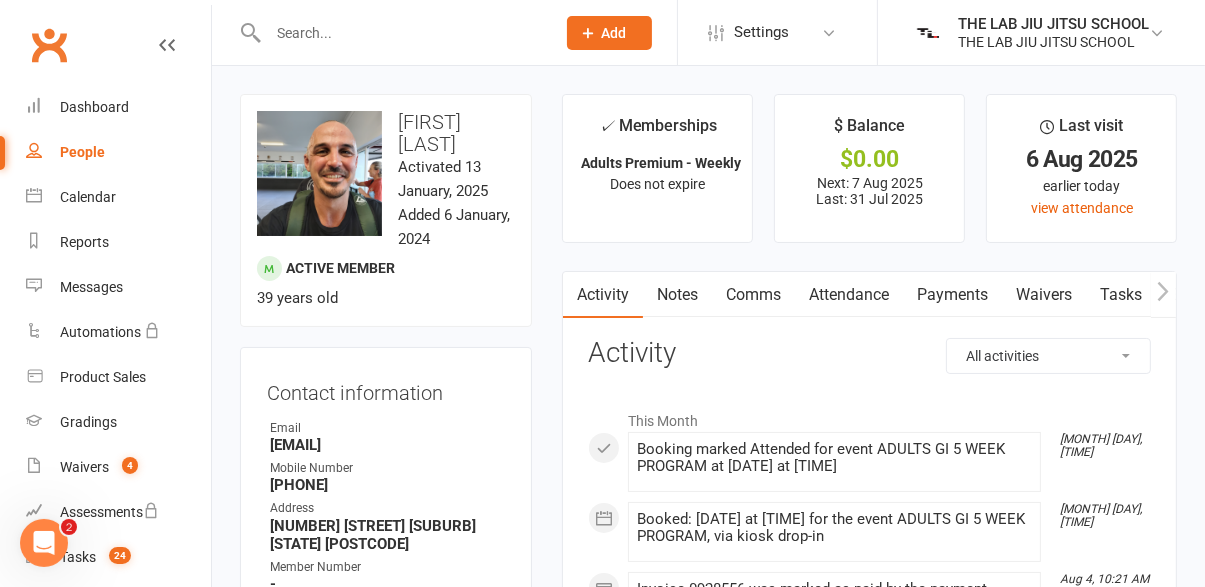 click on "Payments" at bounding box center [952, 295] 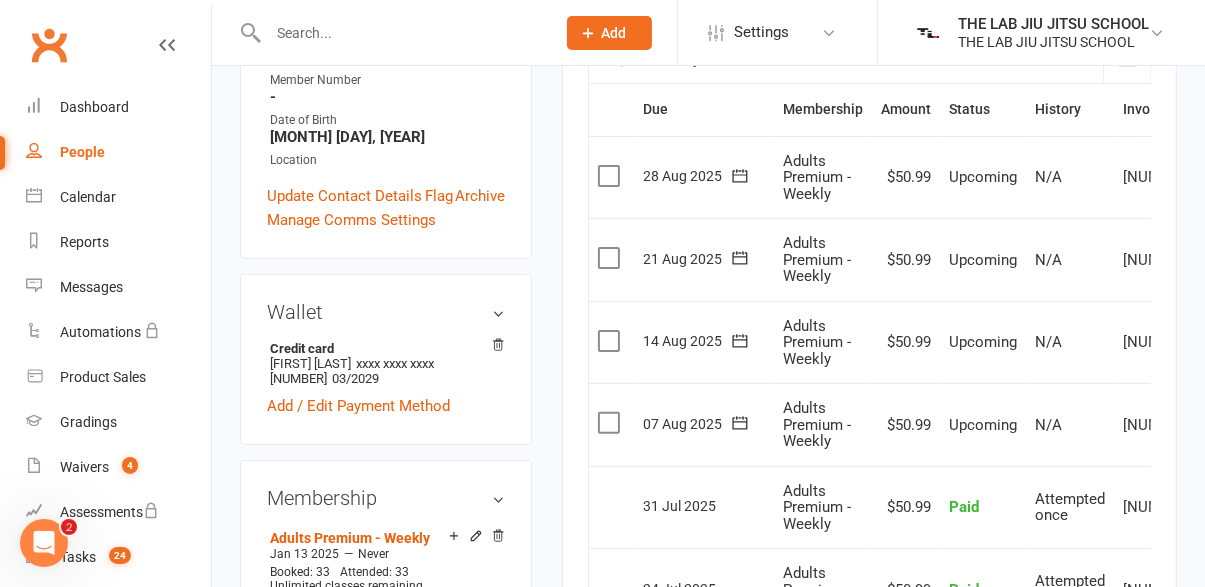 scroll, scrollTop: 488, scrollLeft: 0, axis: vertical 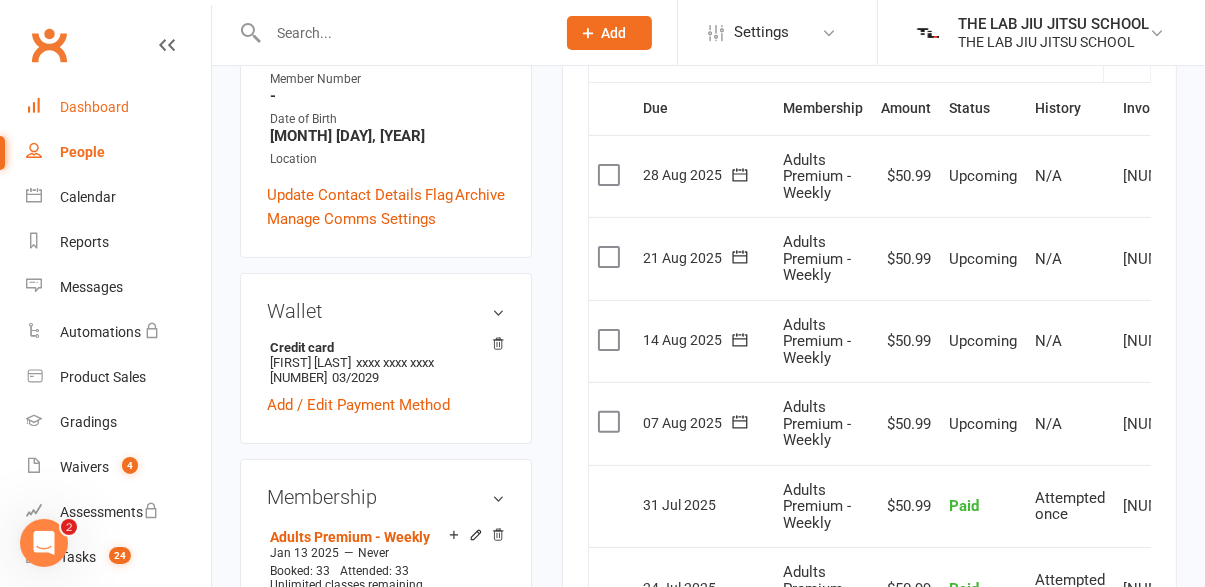 click on "Dashboard" at bounding box center [118, 107] 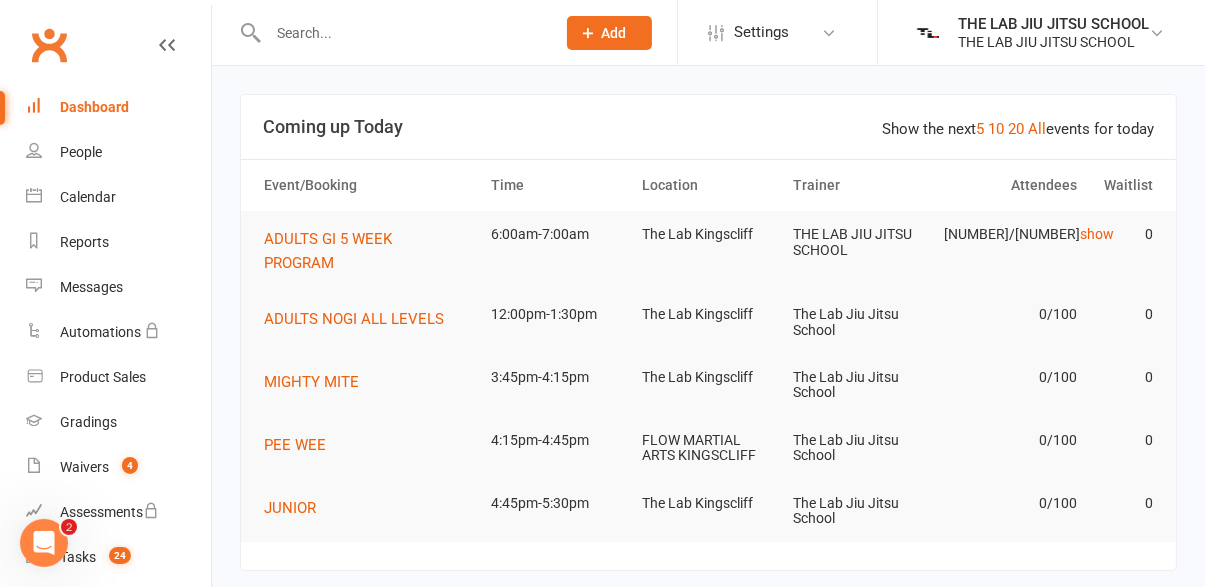 click at bounding box center (401, 33) 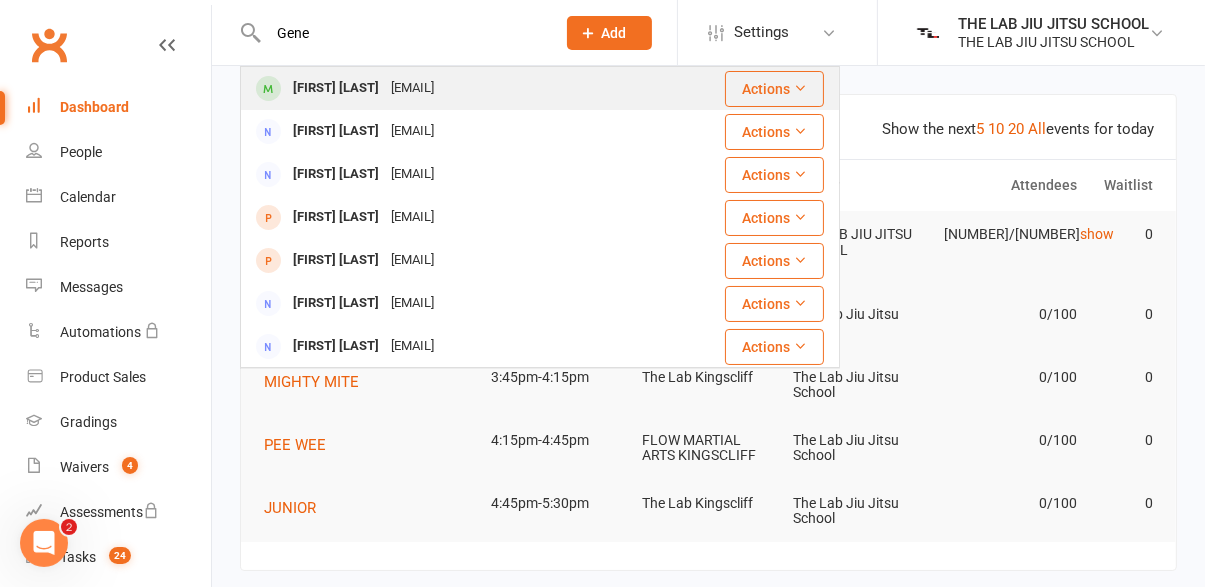 type on "Gene" 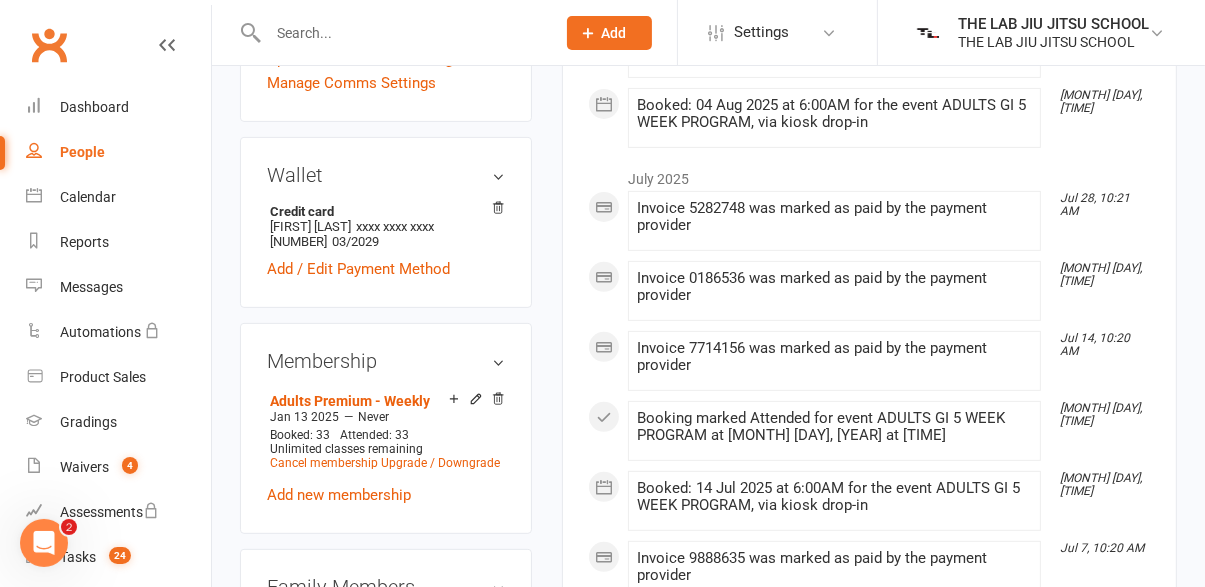 scroll, scrollTop: 624, scrollLeft: 0, axis: vertical 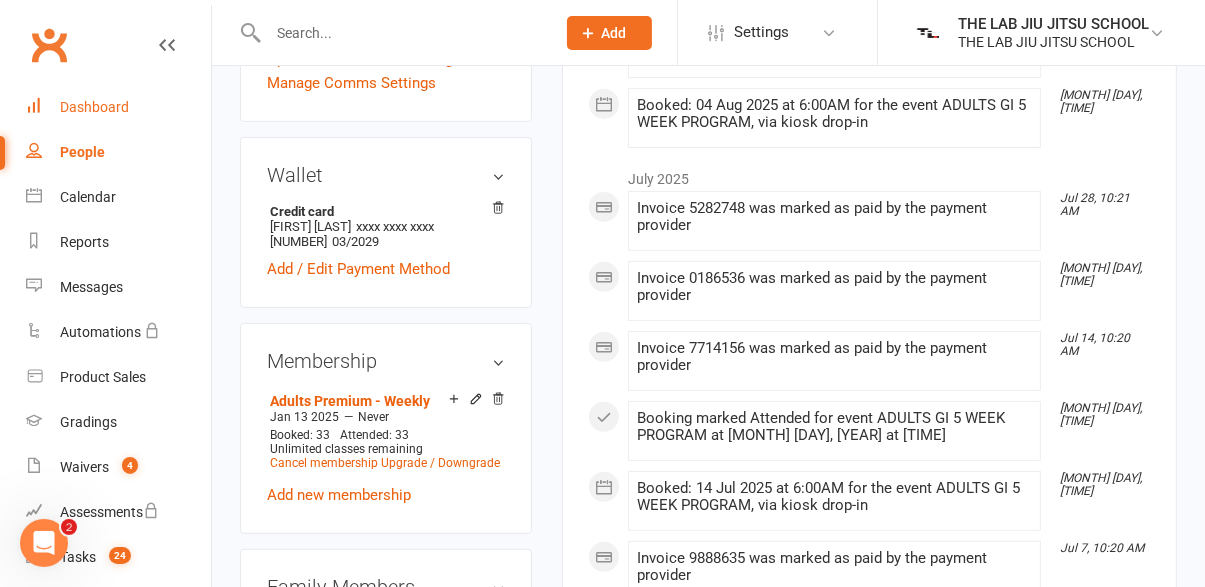 click on "Dashboard" at bounding box center (94, 107) 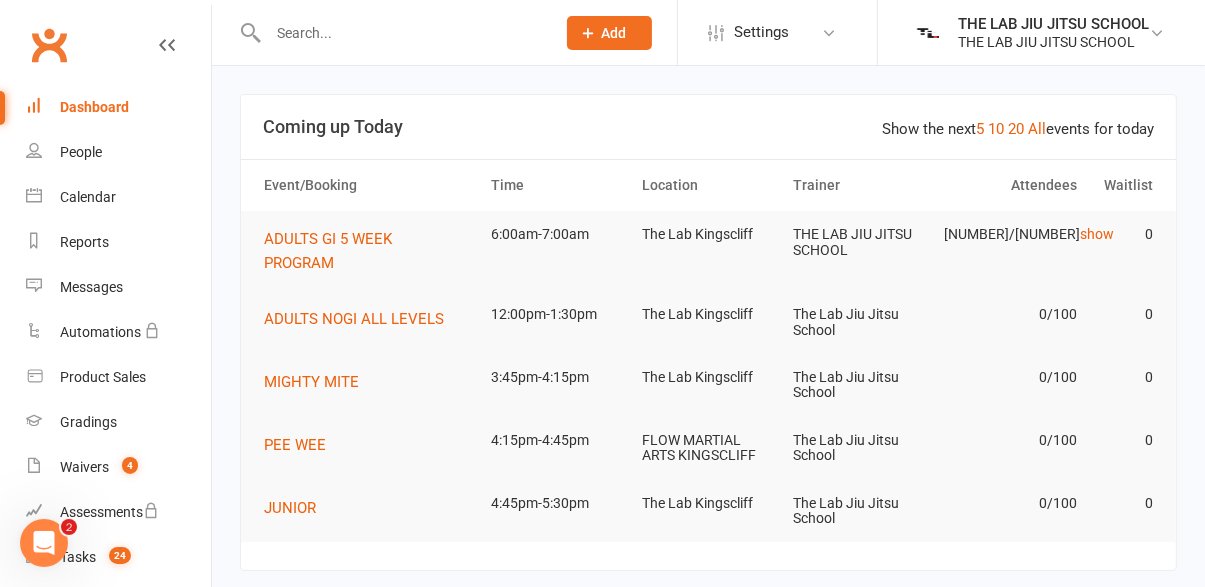 click at bounding box center (401, 33) 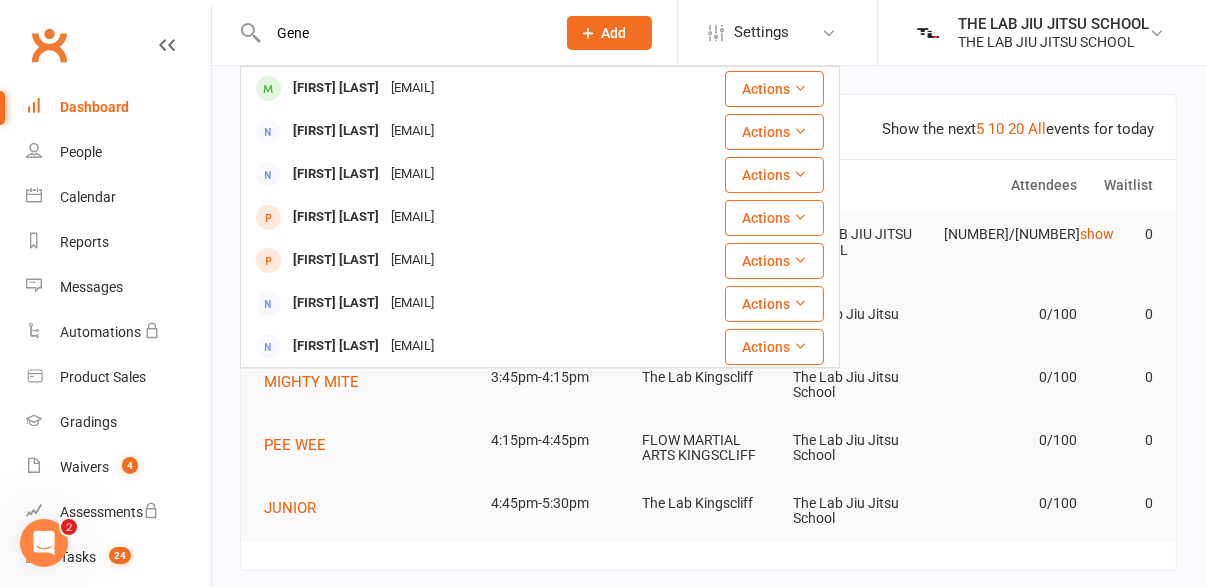 type on "Gene" 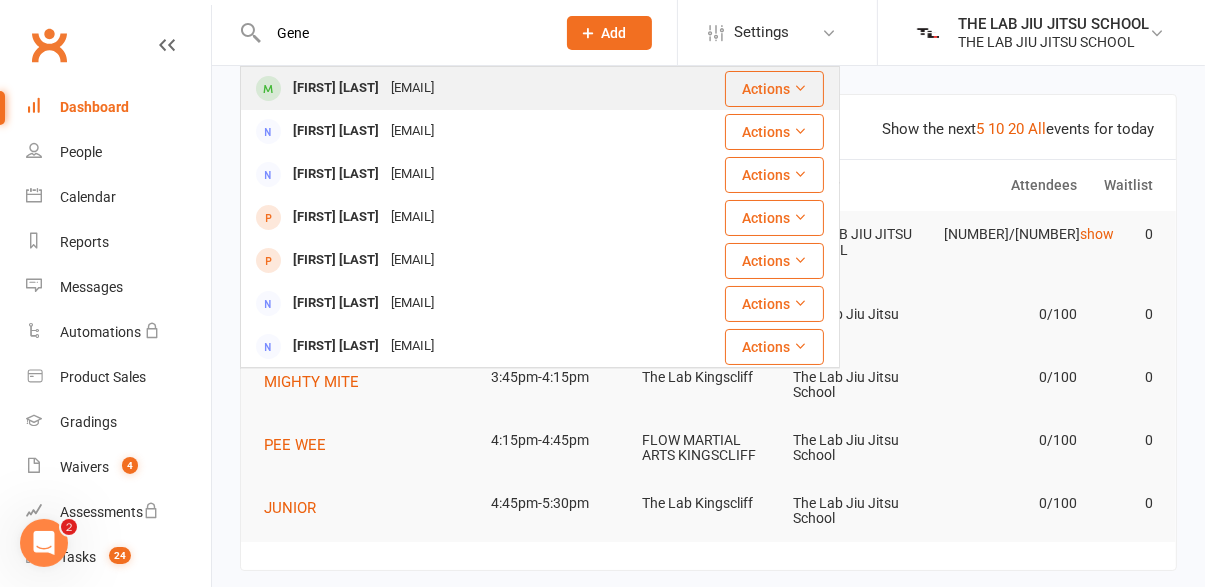 click on "[FIRST] [LAST]" at bounding box center (336, 88) 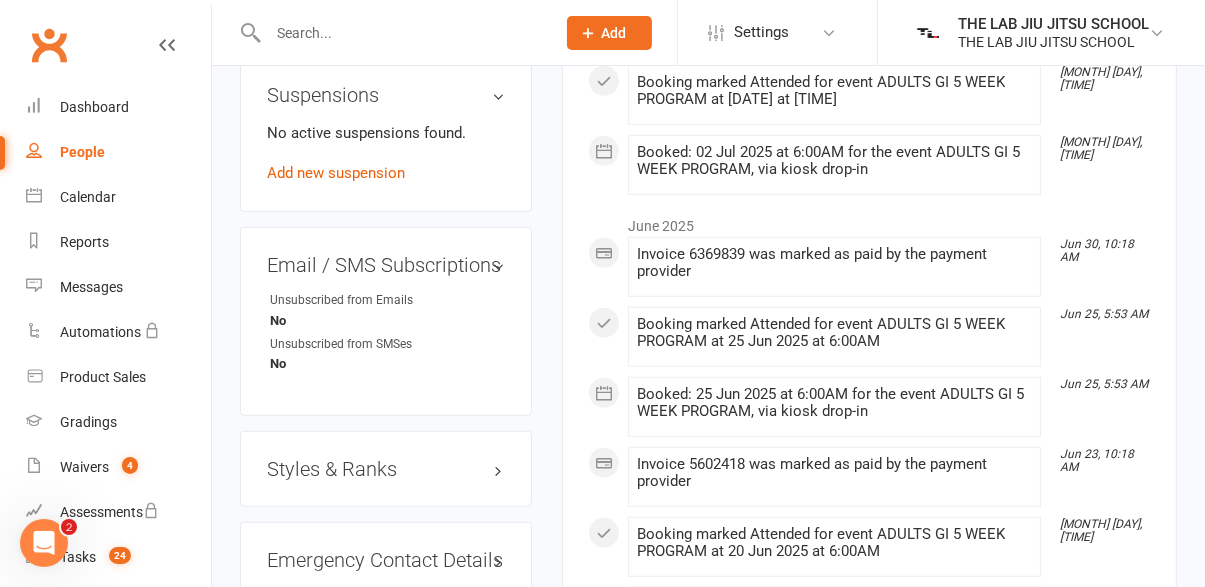 scroll, scrollTop: 1312, scrollLeft: 0, axis: vertical 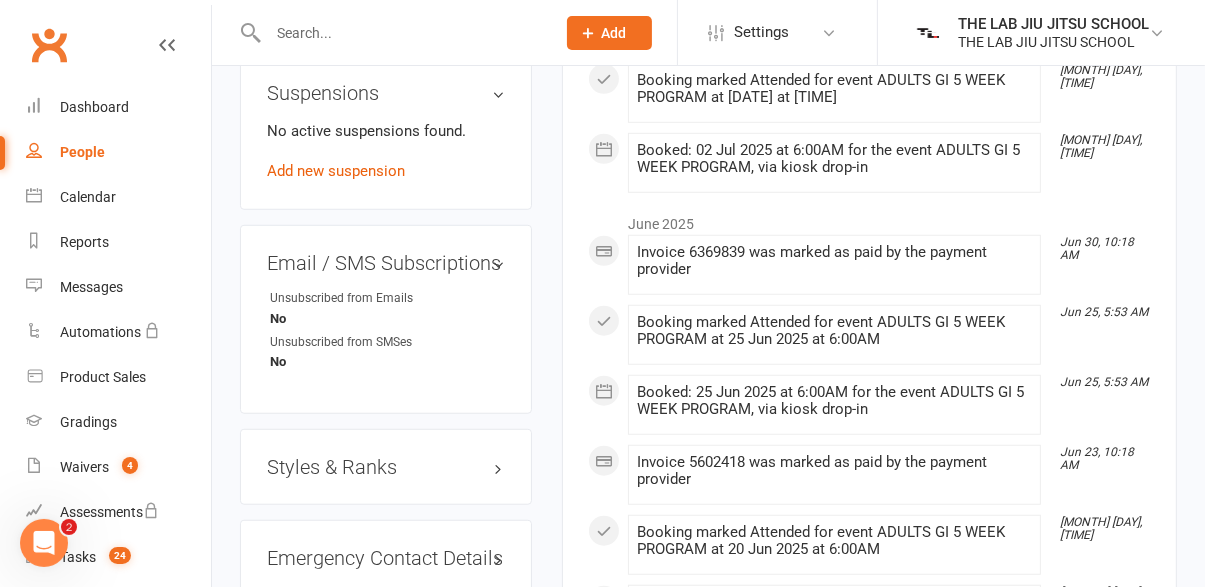 click on "Styles & Ranks" at bounding box center (386, 467) 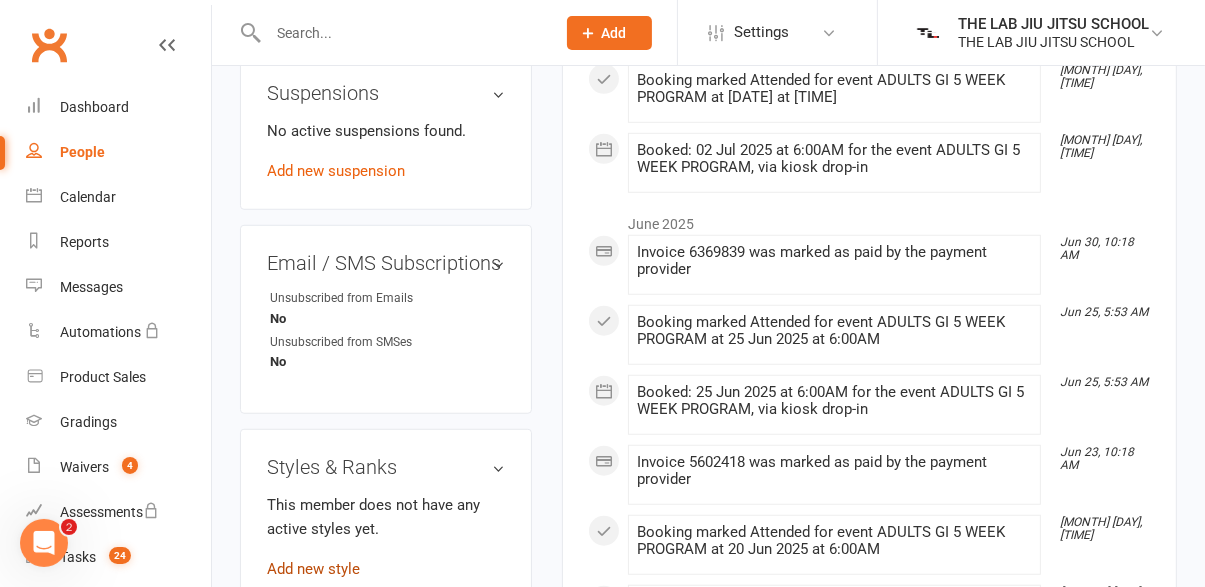 click on "Add new style" at bounding box center (313, 569) 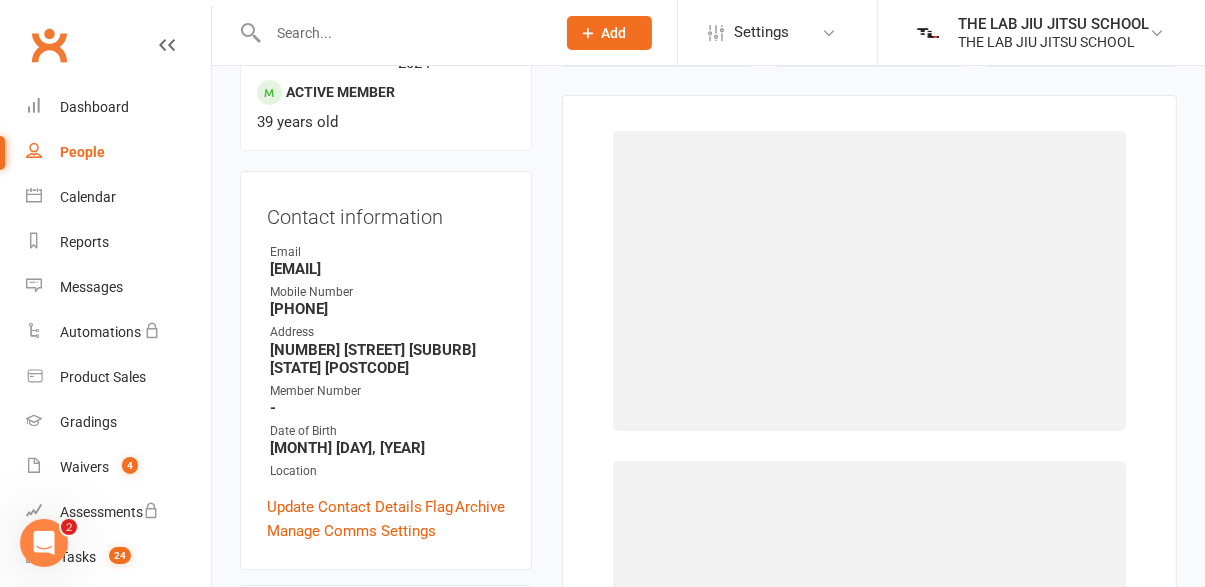 scroll, scrollTop: 170, scrollLeft: 0, axis: vertical 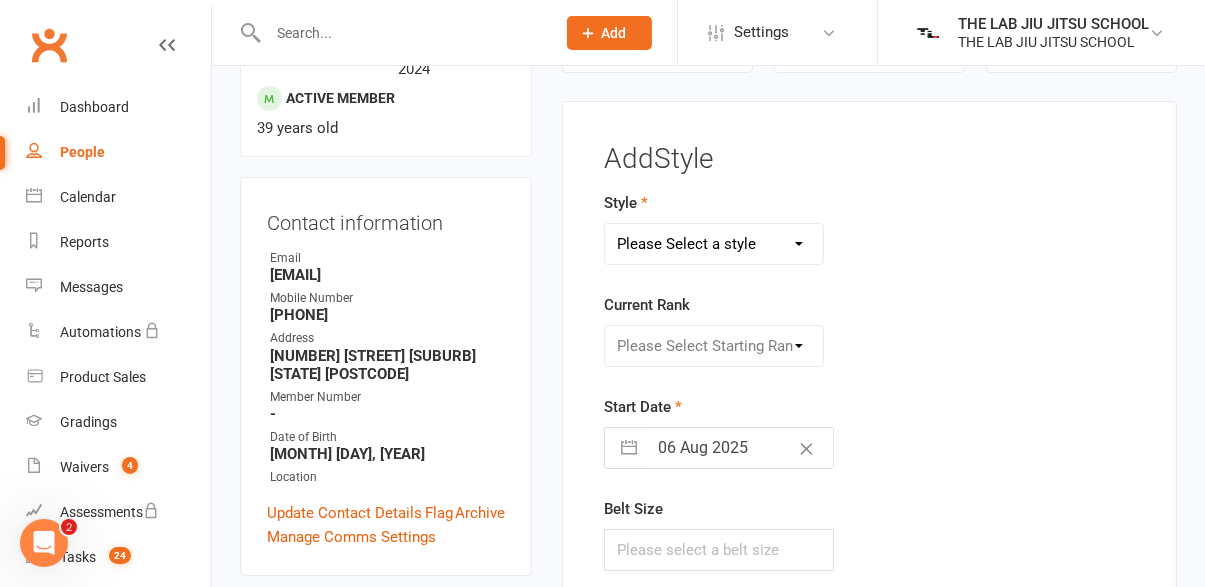 click on "Please Select a style Adults Jiu Jitsu Kids Jiu Jitsu" at bounding box center (713, 244) 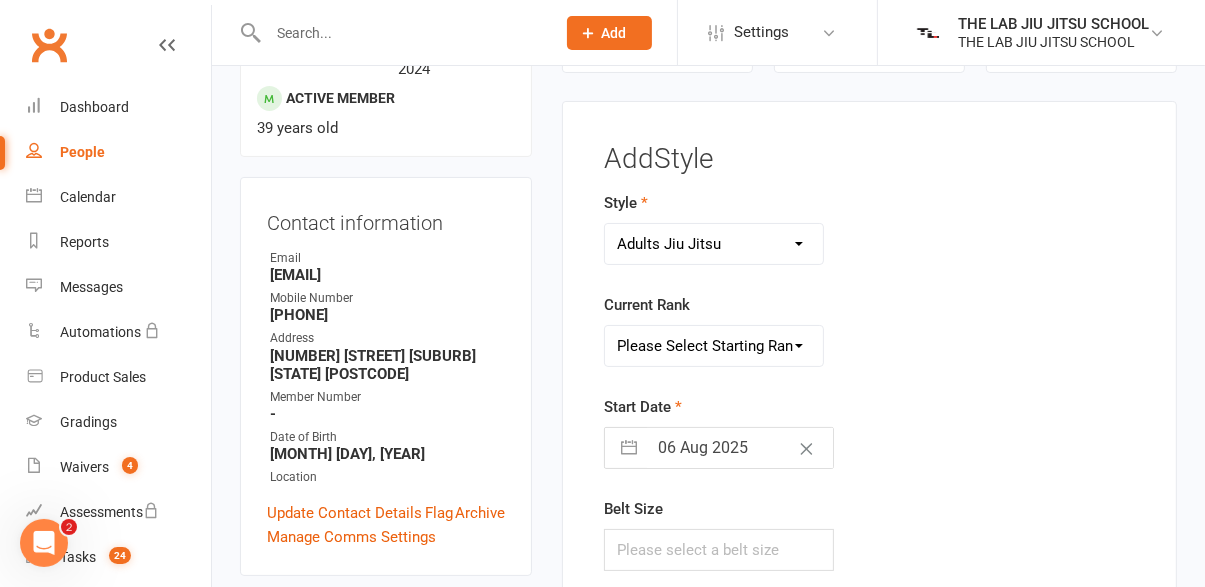 click on "Please Select Starting Rank White Belt White Belt - 1 Stripe White Belt - 2 stripes White Belt - 3 Stripes White Belt - 4 Stripes Blue Belt Blue Belt - 1 Stripe Blue Belt - 2 Stripes Blue Belt - 3 Stripes Blue Belt - 4 Stripes Purple Belt  Purple Belt  - 1 Stripe Purple Belt  - 2 Stripes Purple Belt  - 3 Stripes Purple Belt  - 4 Stripes Brown Belt Brown Belt 1 Stripe Brown Belt 2 Stripes Brown Belt 3 Stripes Brown Belt 4 Stripes Black Belt" at bounding box center [713, 346] 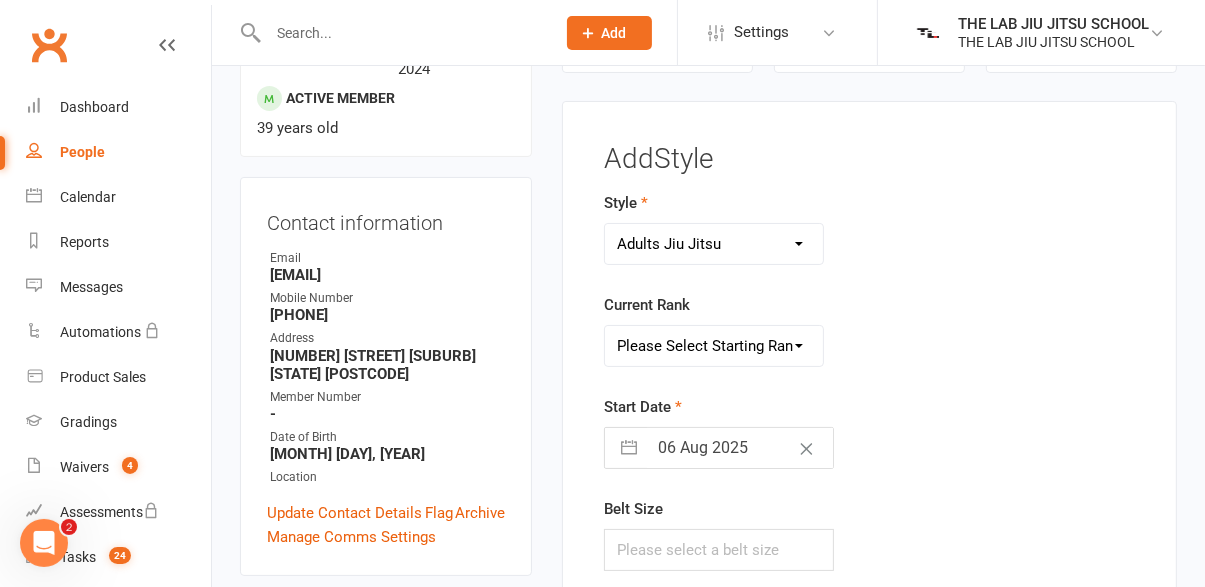 select on "33406" 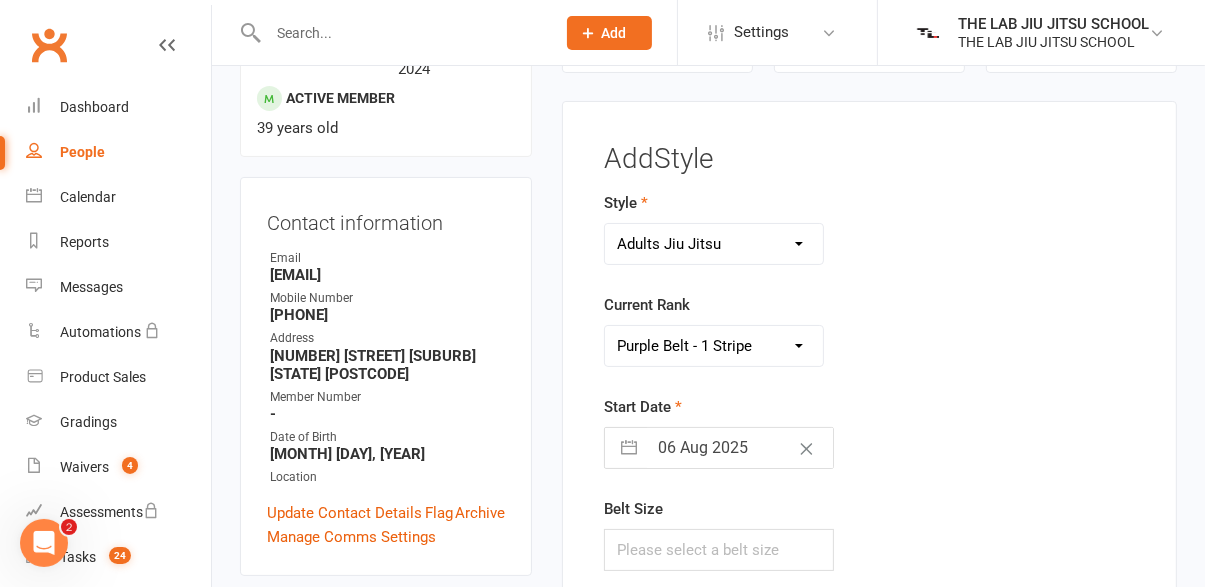 click on "Save" at bounding box center [635, 652] 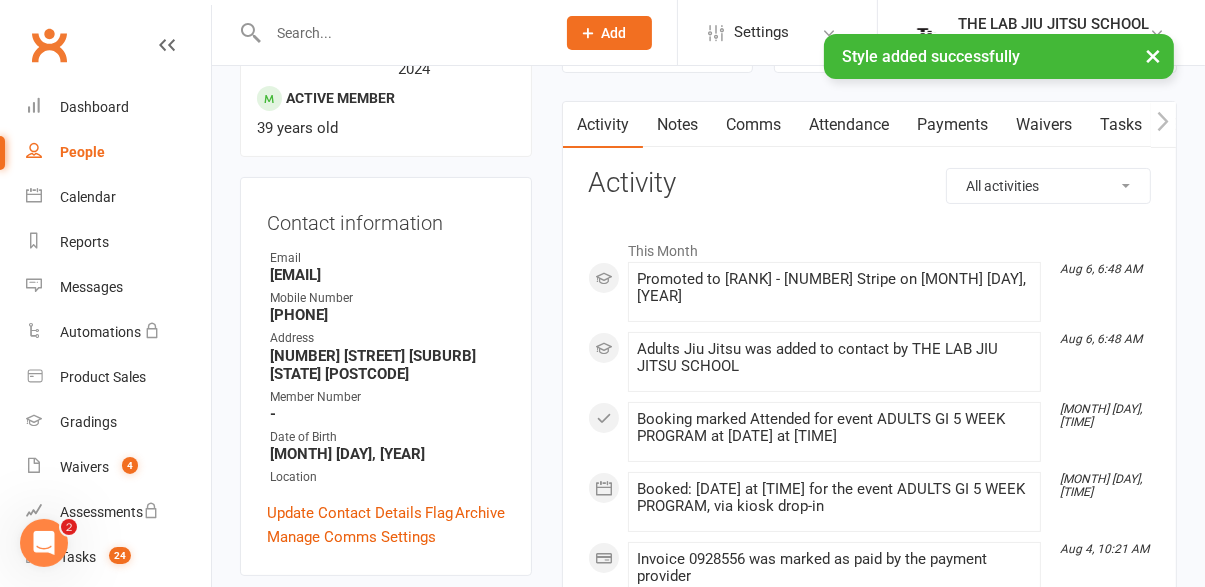 click at bounding box center [401, 33] 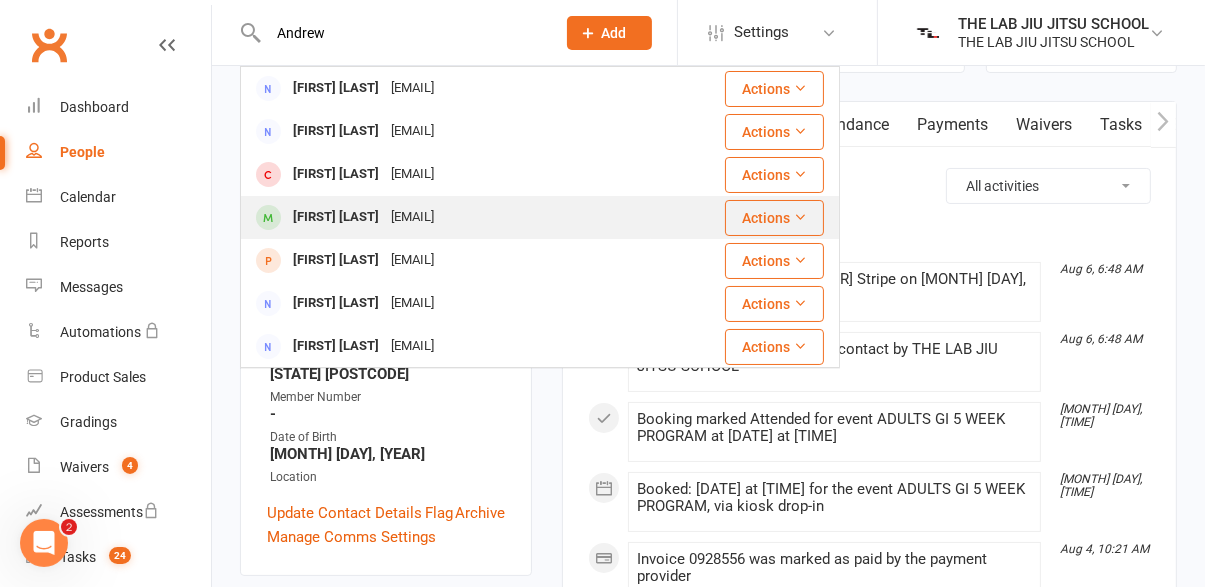 type on "Andrew" 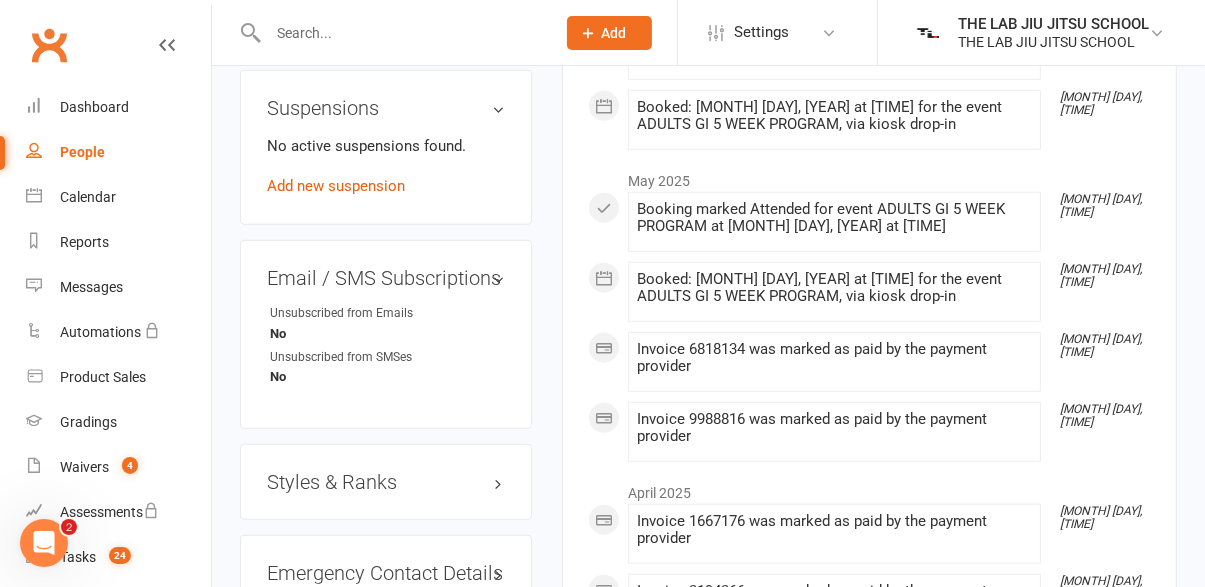 scroll, scrollTop: 1373, scrollLeft: 0, axis: vertical 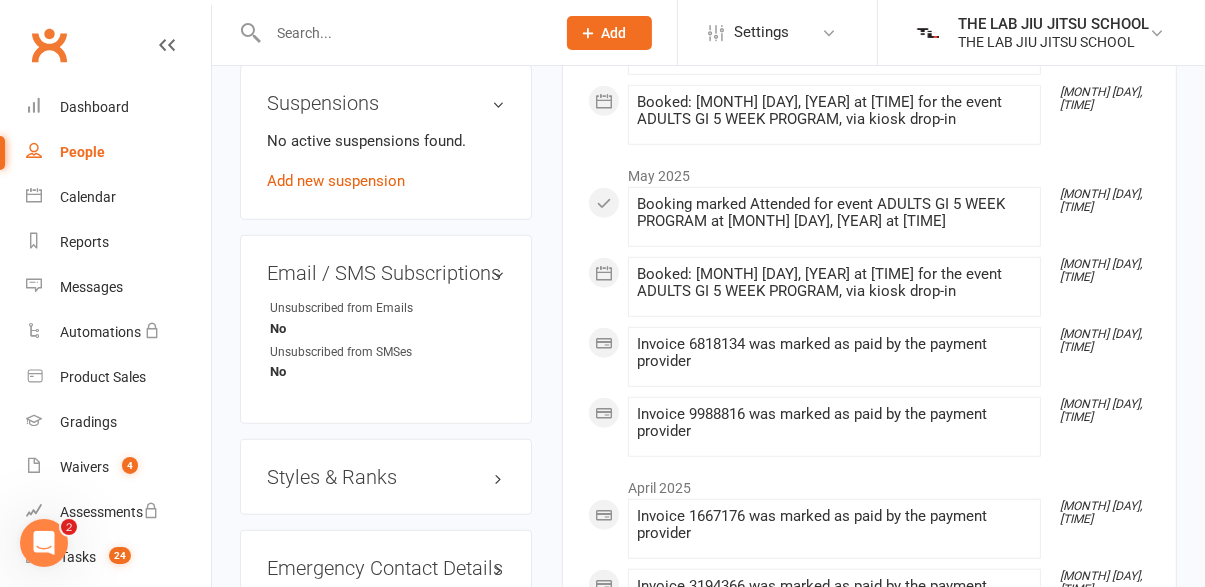 click on "Styles & Ranks" at bounding box center (386, 477) 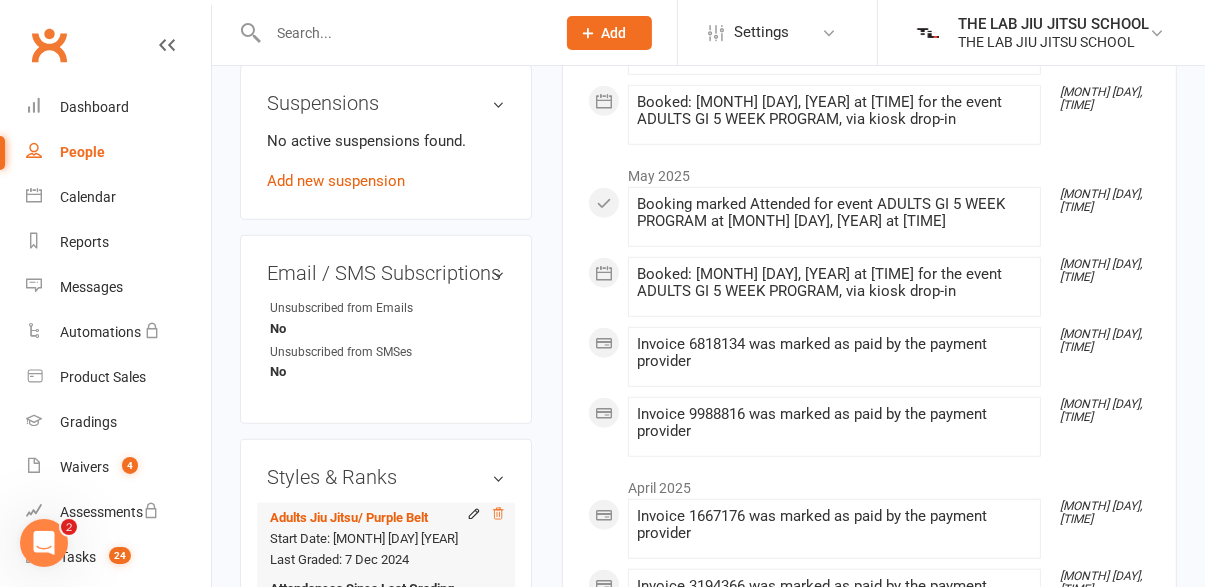 click 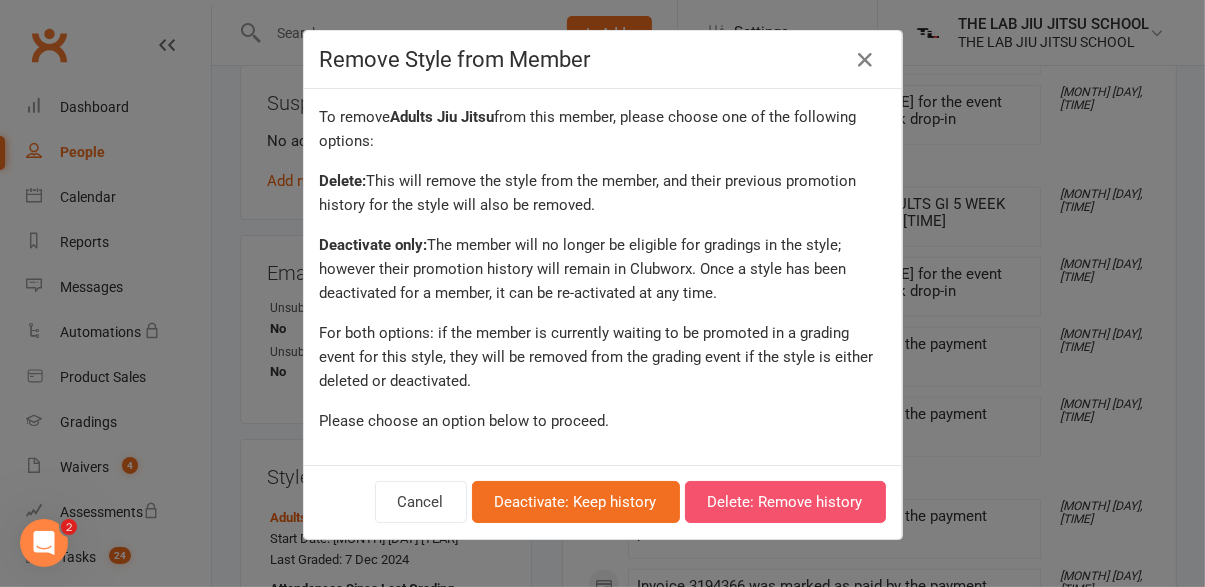 click on "Delete: Remove history" at bounding box center (785, 502) 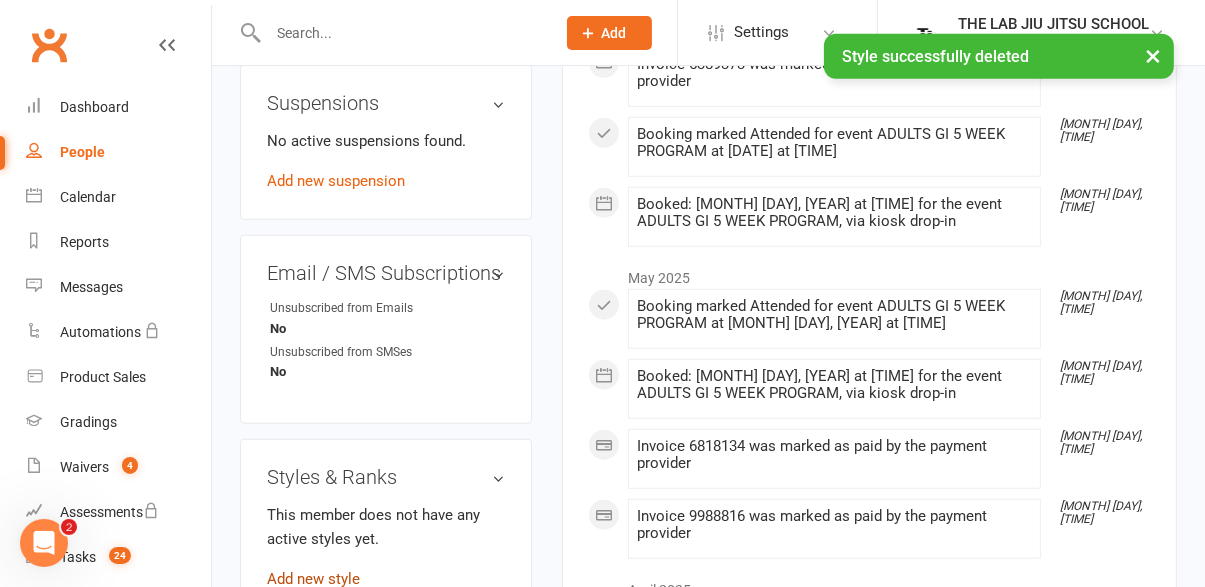 click on "Add new style" at bounding box center (313, 579) 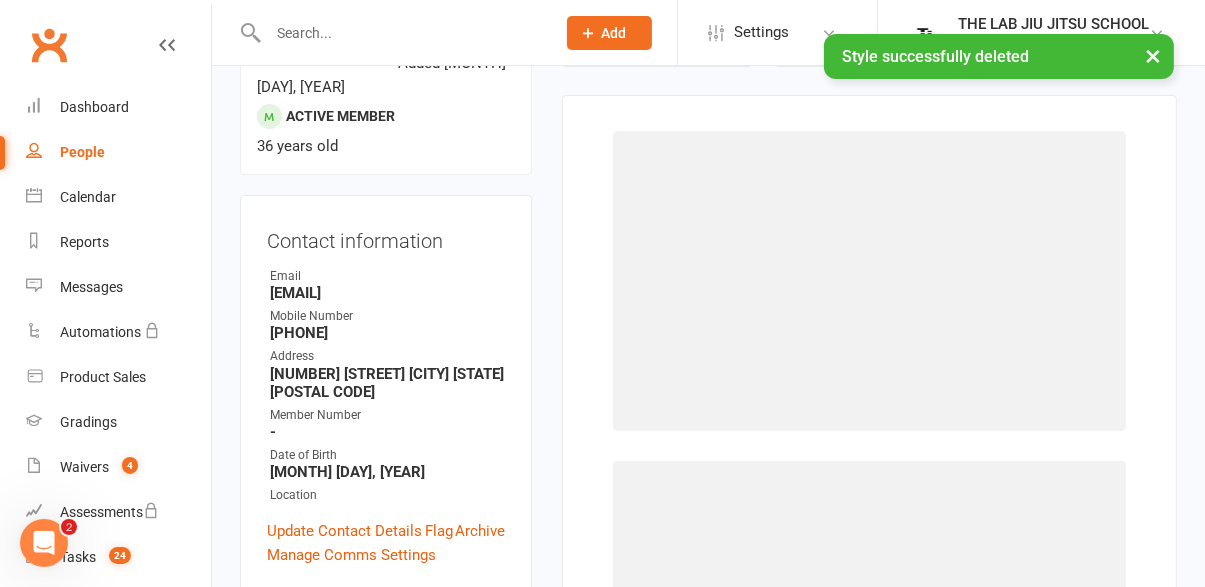 scroll, scrollTop: 170, scrollLeft: 0, axis: vertical 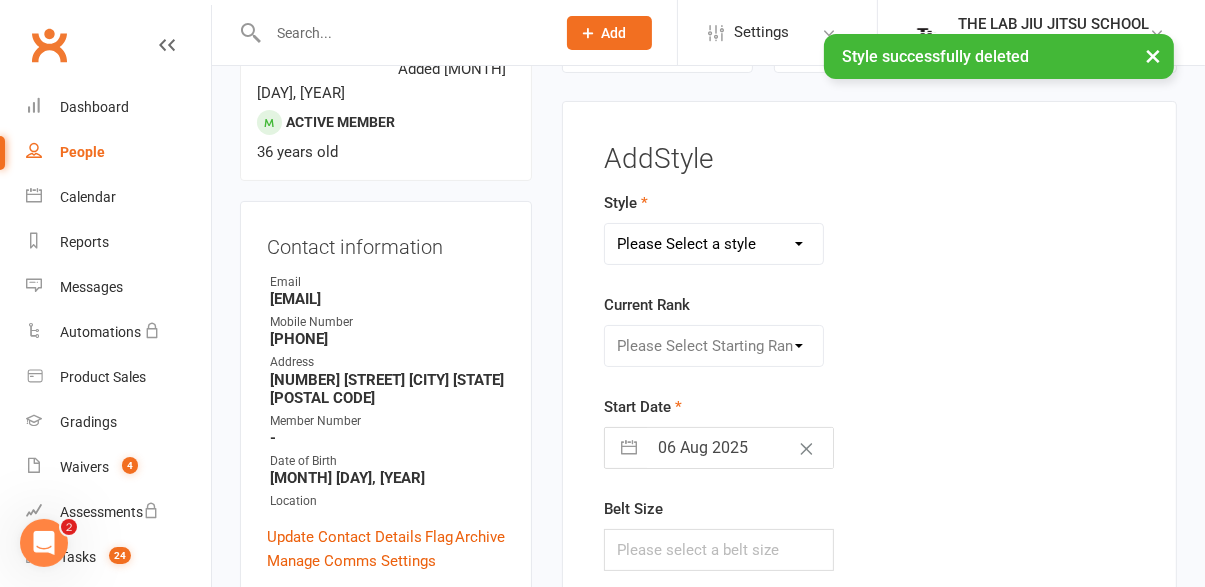 click on "Please Select a style Adults Jiu Jitsu Kids Jiu Jitsu" at bounding box center (713, 244) 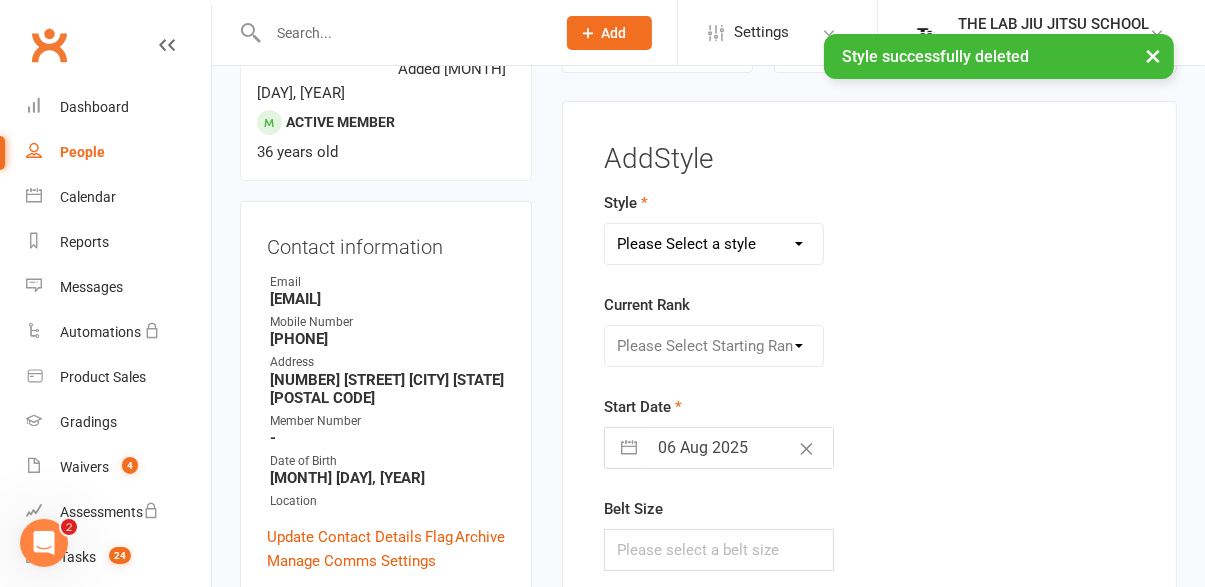 select on "[NUMBER]" 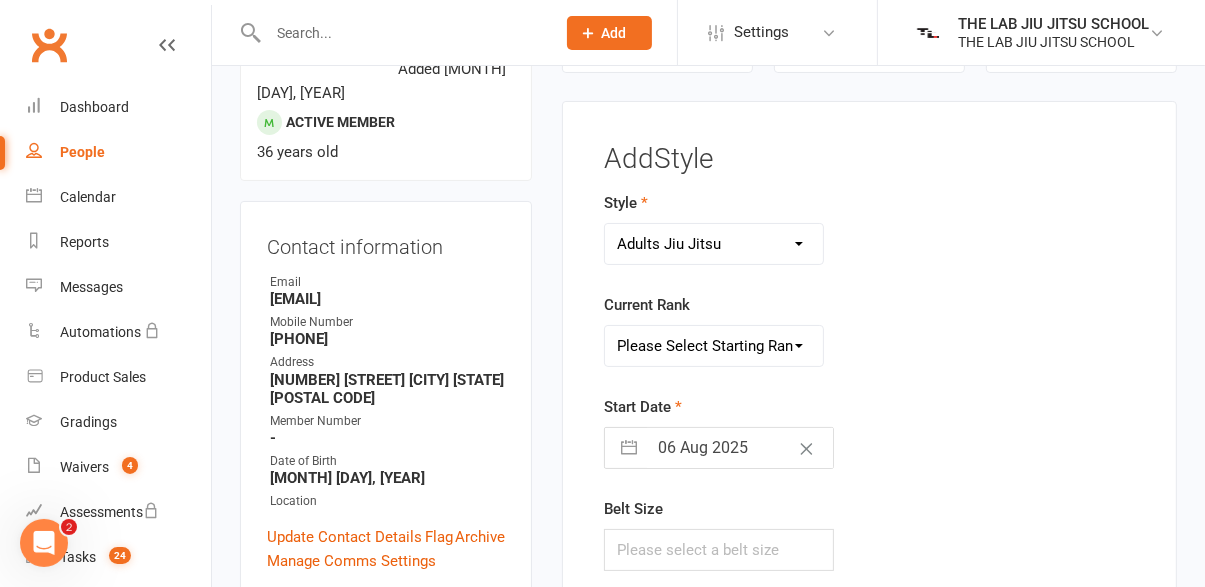 click on "Please Select Starting Rank White Belt White Belt - 1 Stripe White Belt - 2 stripes White Belt - 3 Stripes White Belt - 4 Stripes Blue Belt Blue Belt - 1 Stripe Blue Belt - 2 Stripes Blue Belt - 3 Stripes Blue Belt - 4 Stripes Purple Belt  Purple Belt  - 1 Stripe Purple Belt  - 2 Stripes Purple Belt  - 3 Stripes Purple Belt  - 4 Stripes Brown Belt Brown Belt 1 Stripe Brown Belt 2 Stripes Brown Belt 3 Stripes Brown Belt 4 Stripes Black Belt" at bounding box center [713, 346] 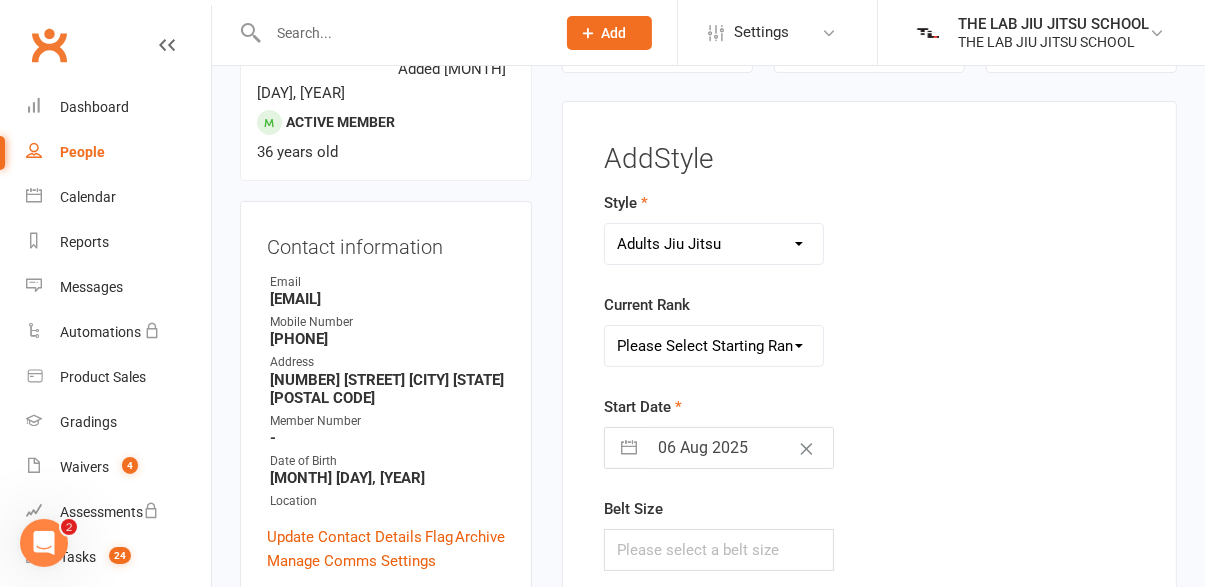 select on "33406" 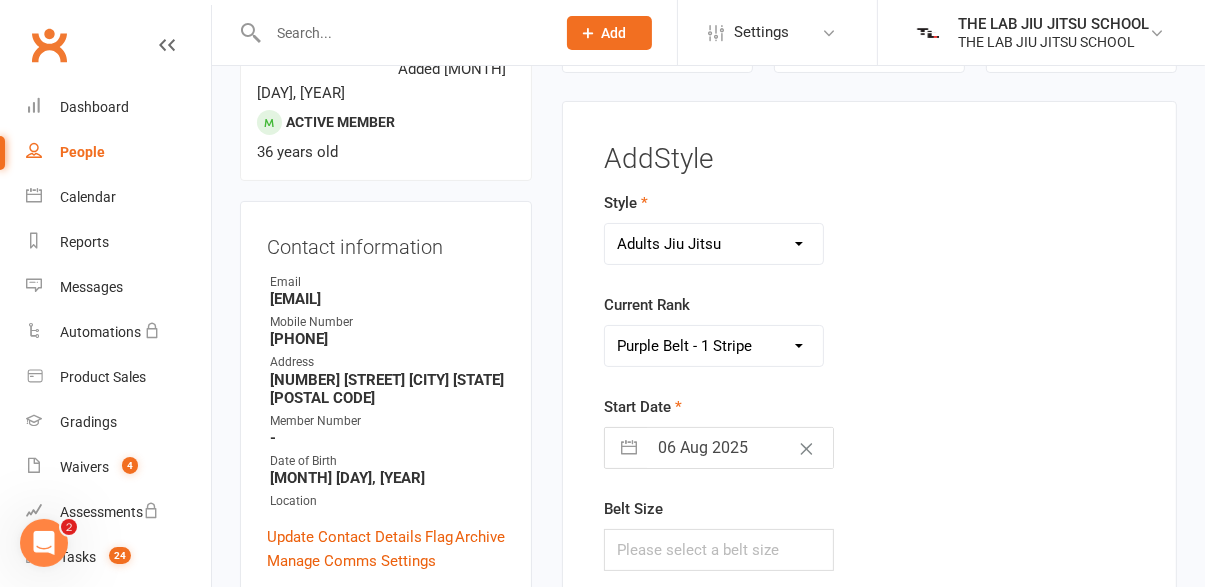 click on "Save" at bounding box center [635, 652] 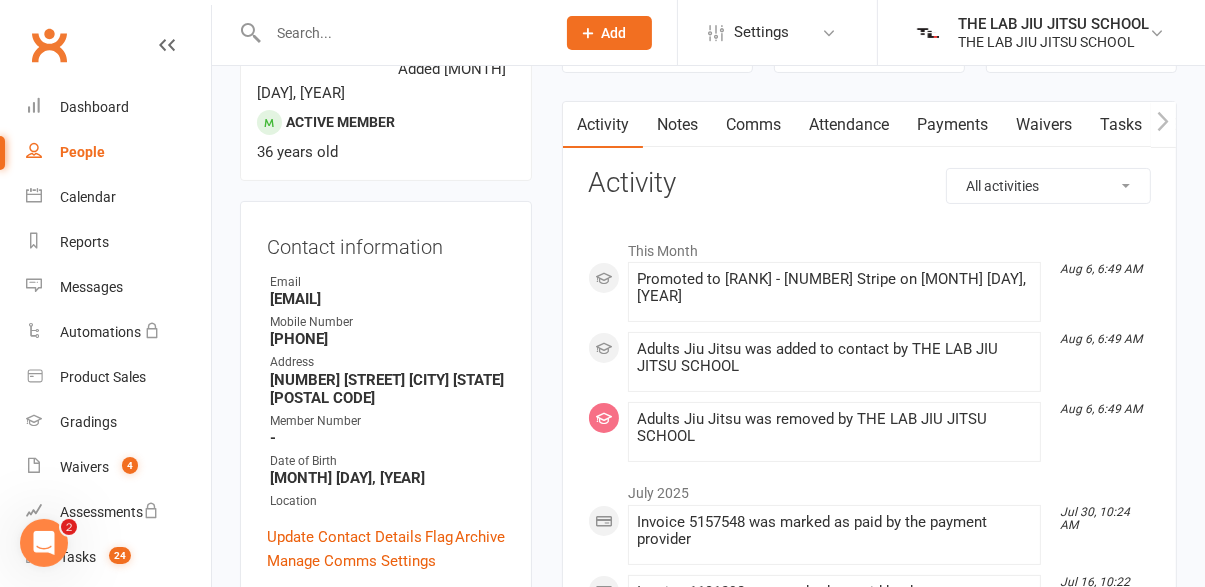 click at bounding box center (401, 33) 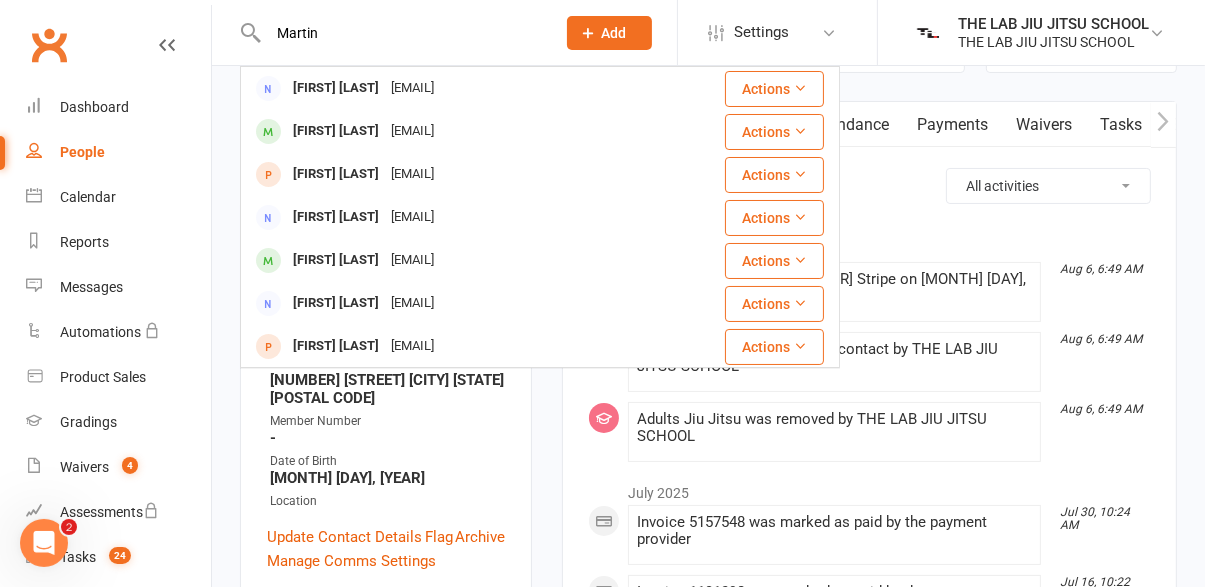 type on "Martin" 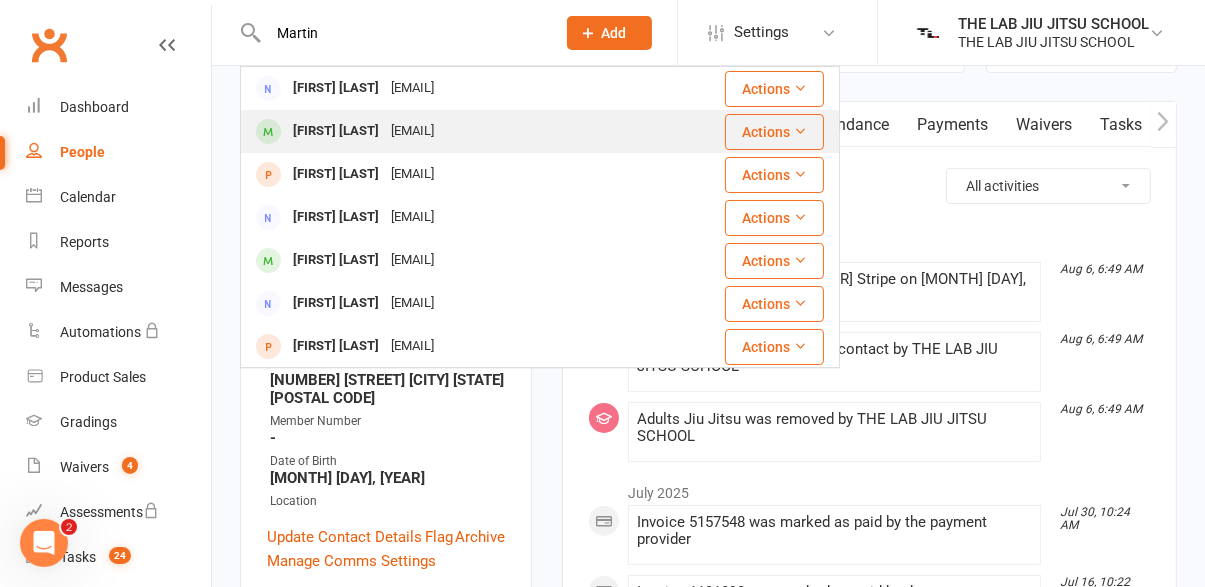 click on "[FIRST] [LAST]" at bounding box center [336, 131] 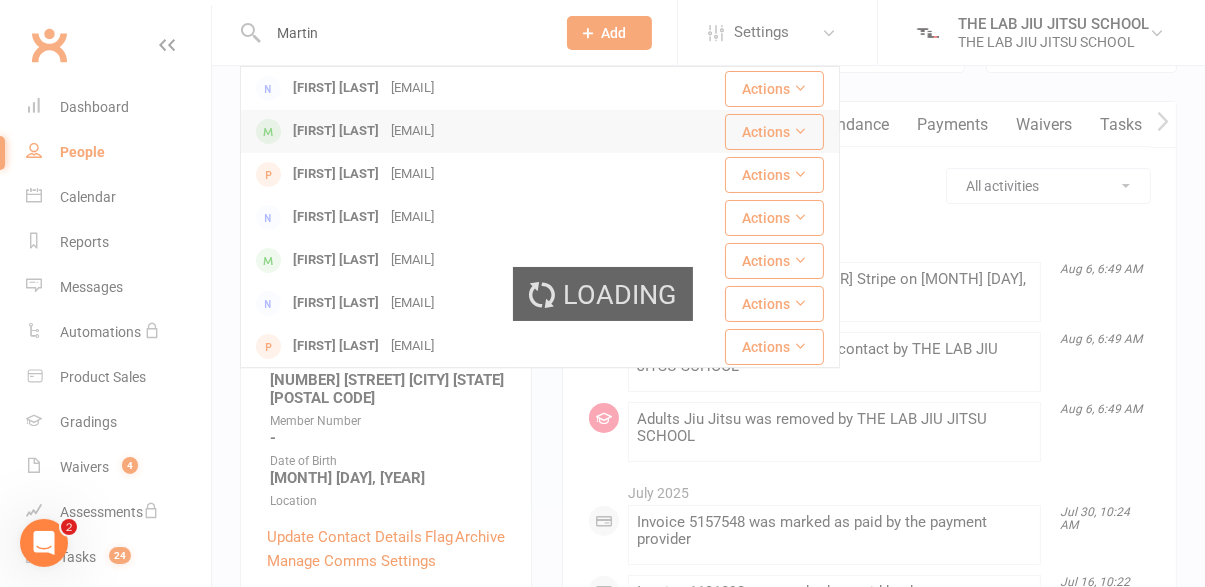 type 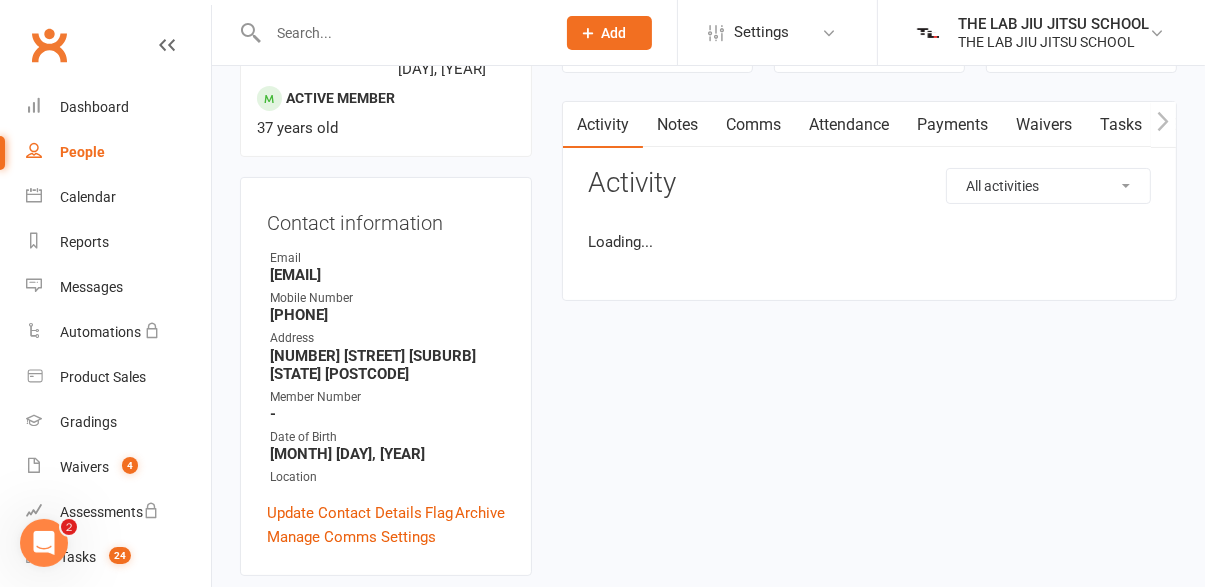 scroll, scrollTop: 0, scrollLeft: 0, axis: both 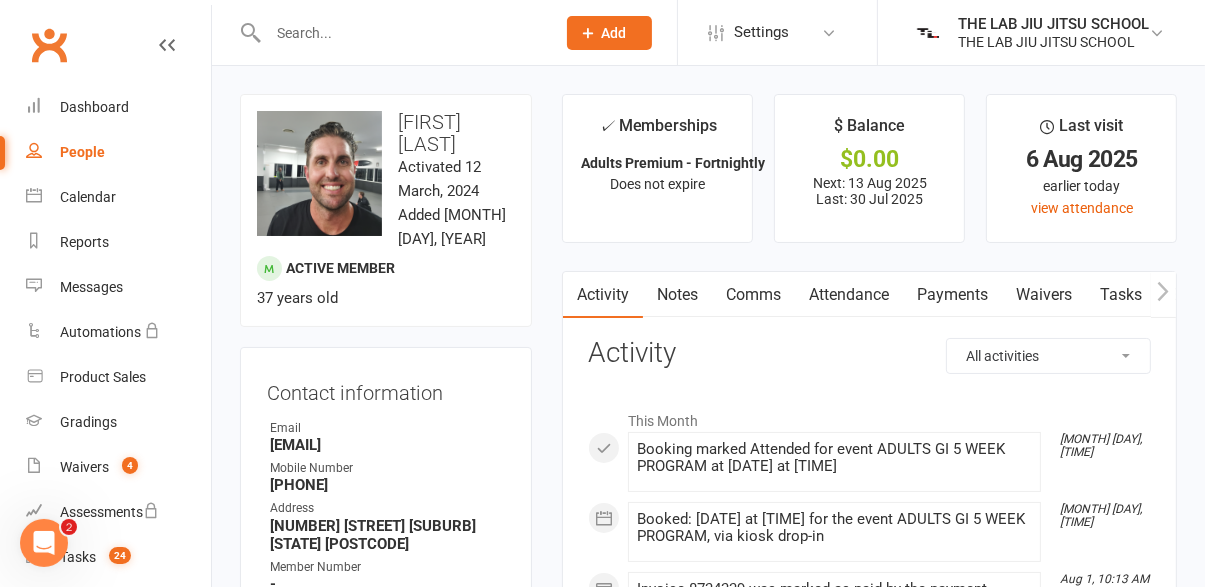 click on "Payments" at bounding box center [952, 295] 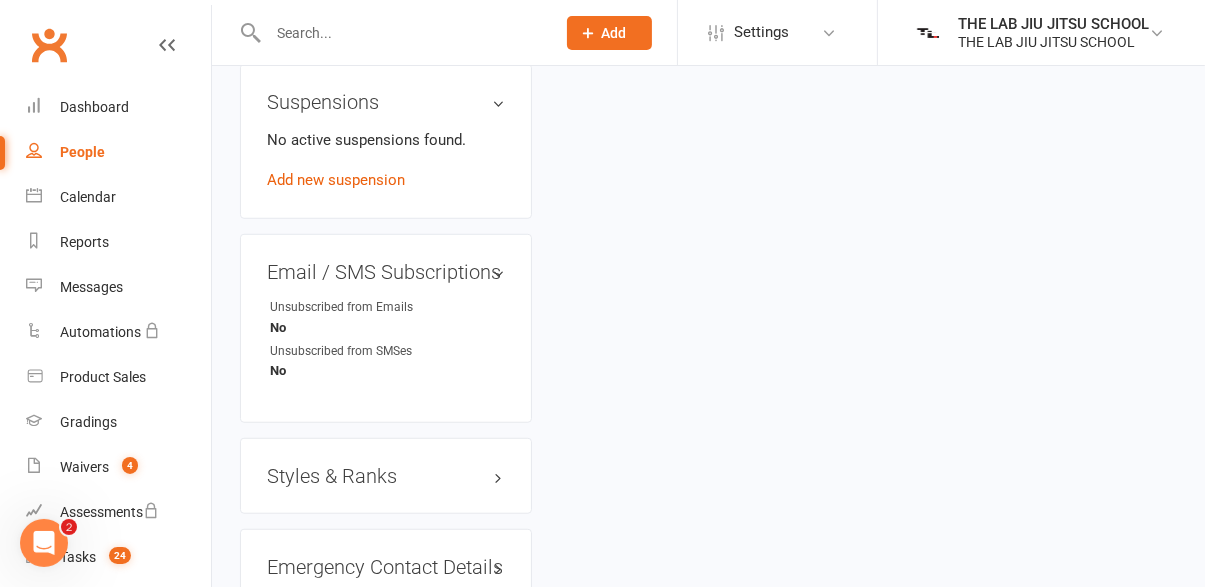 scroll, scrollTop: 1338, scrollLeft: 0, axis: vertical 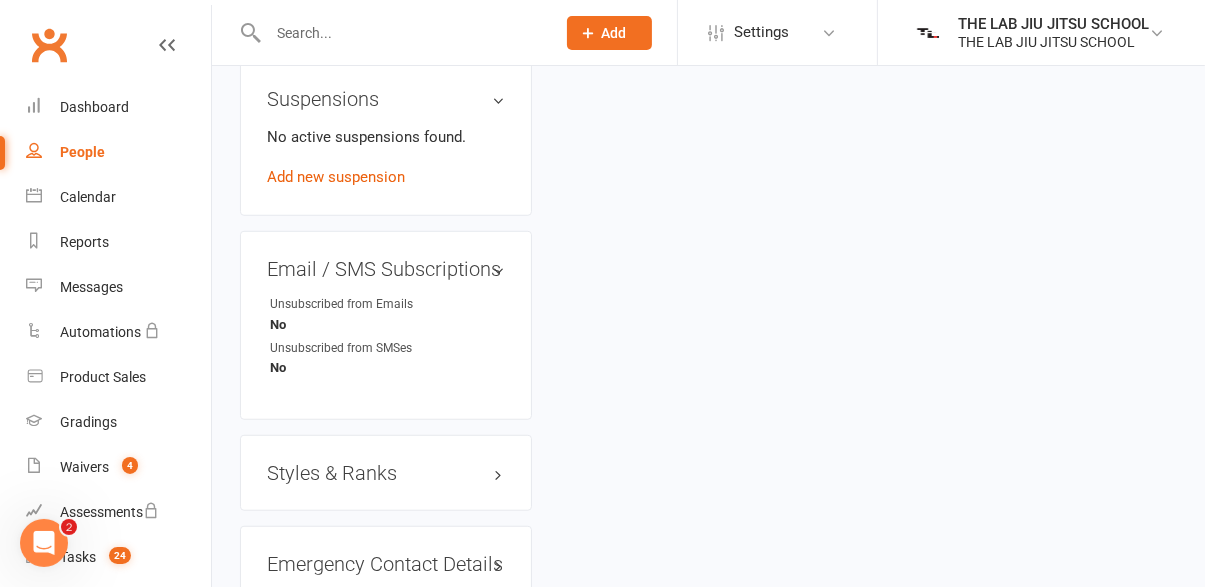click on "Styles & Ranks" at bounding box center [386, 473] 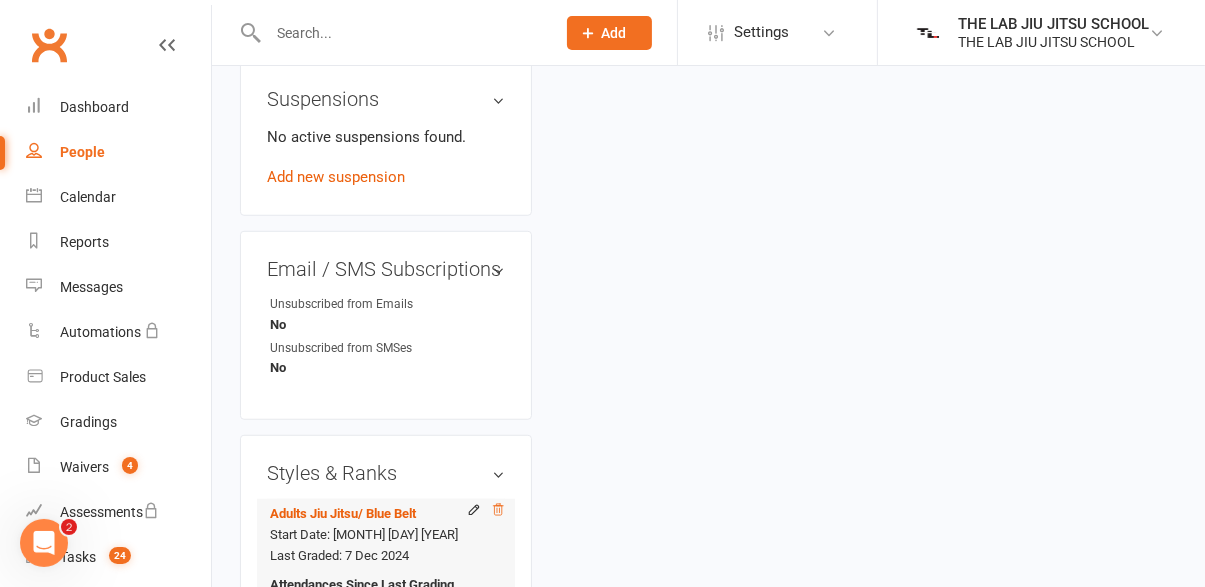 click 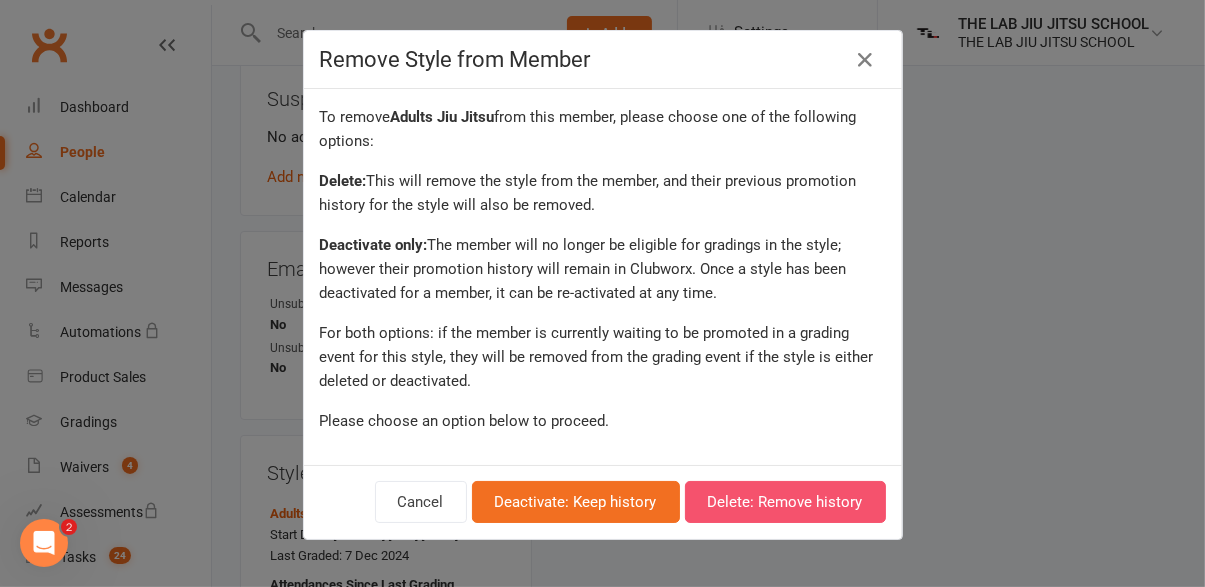 click on "Delete: Remove history" at bounding box center [785, 502] 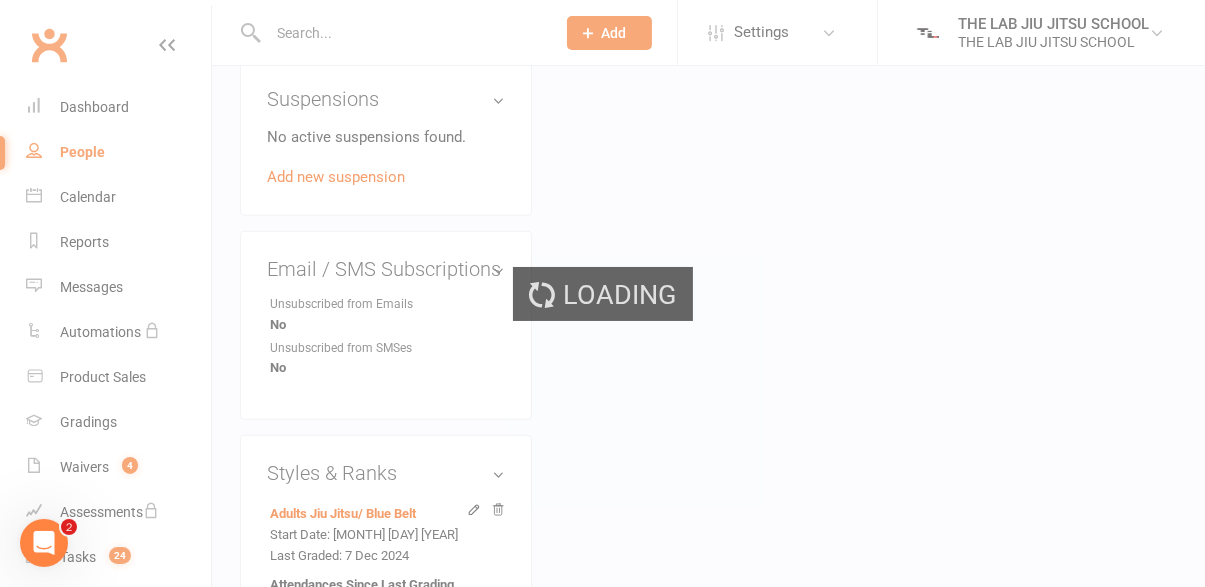 scroll, scrollTop: 1282, scrollLeft: 0, axis: vertical 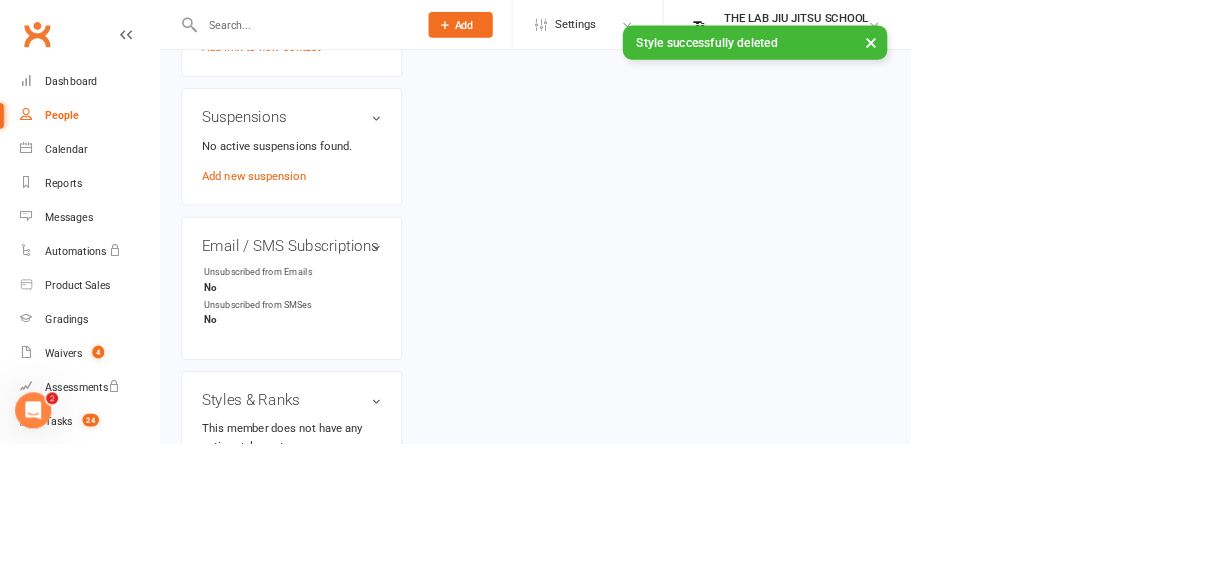 click on "upload photo change photo [FIRST] [LAST] Activated [DATE] Added [DATE] Active member [AGE] years old Contact information Owner Email [EMAIL] Mobile Number [PHONE] Address [NUMBER] [STREET] [STREET] [CITY] [STATE] [POSTAL CODE] Member Number - Date of Birth [MONTH] [DAY], [YEAR] Location Update Contact Details Flag Archive Manage Comms Settings Wallet Bank account [FIRST] [LAST] xxxx [NUMBER] Add / Edit Payment Method Membership Adults Premium - Fortnightly [DATE] — Never Booked: 15 Attended: 15 Unlimited classes remaining Cancel membership Upgrade / Downgrade Show expired memberships Add new membership Family Members No relationships found. Add link to existing contact Add link to new contact Suspensions No active suspensions found. Add new suspension Email / SMS Subscriptions edit Unsubscribed from Emails No Unsubscribed from SMSes No Styles & Ranks This member does not have any active styles yet. Add new style edit" at bounding box center (386, -182) 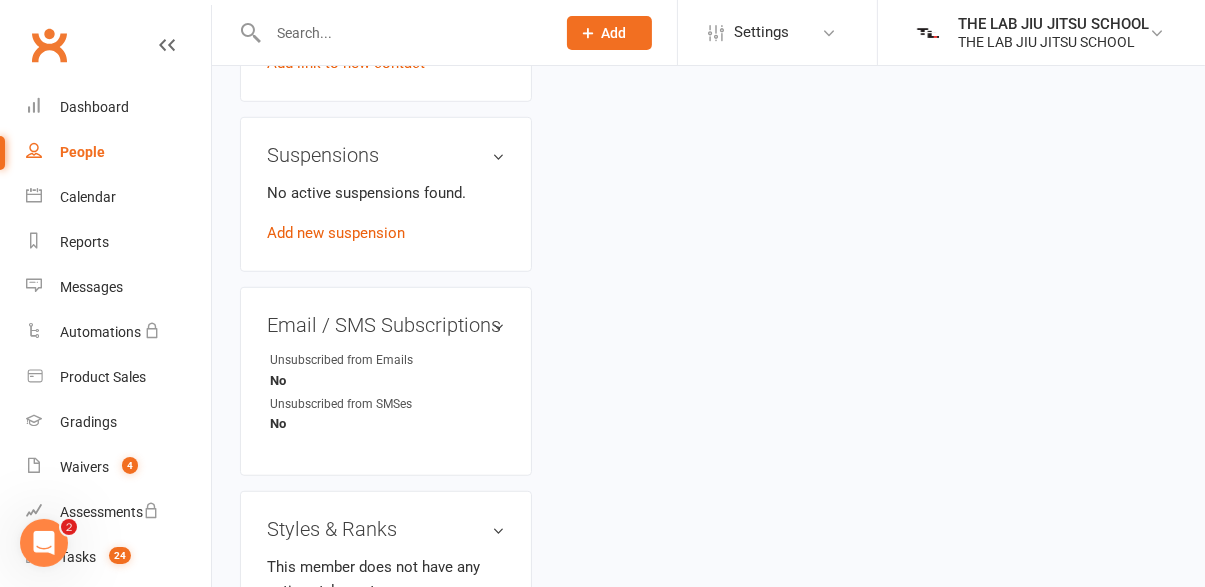 click on "Add new style" at bounding box center (313, 631) 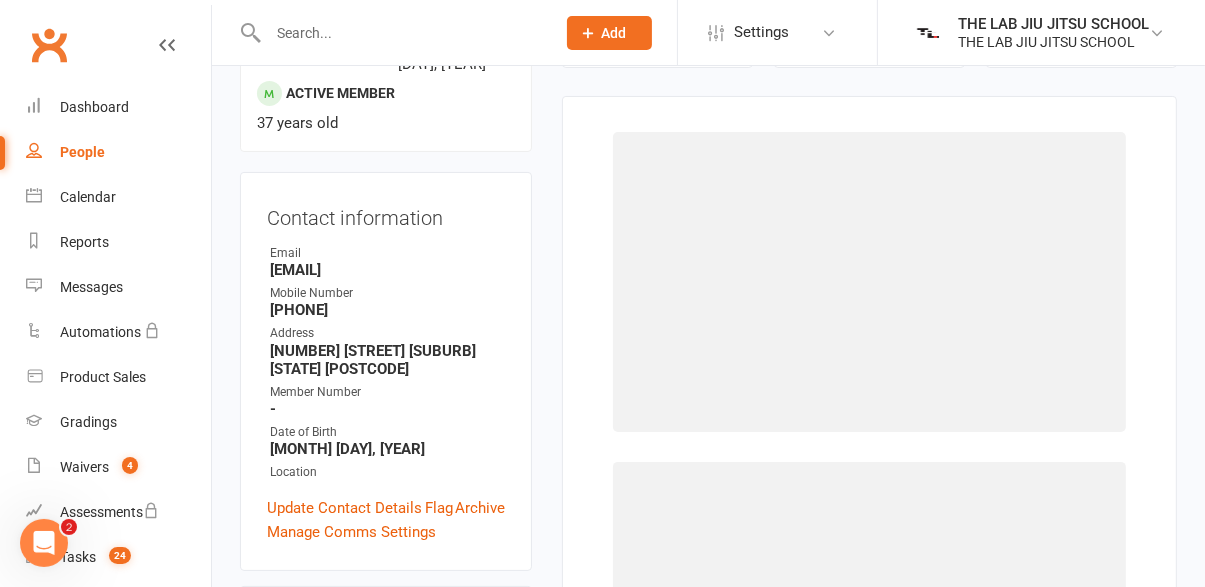 scroll, scrollTop: 170, scrollLeft: 0, axis: vertical 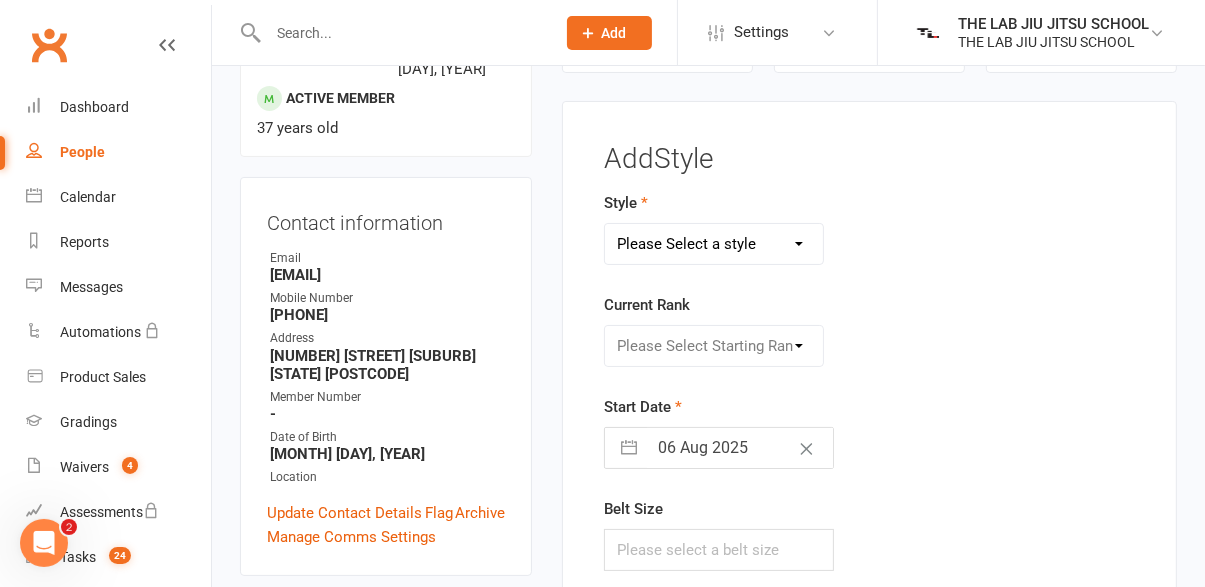 click on "Please Select a style Adults Jiu Jitsu Kids Jiu Jitsu" at bounding box center [713, 244] 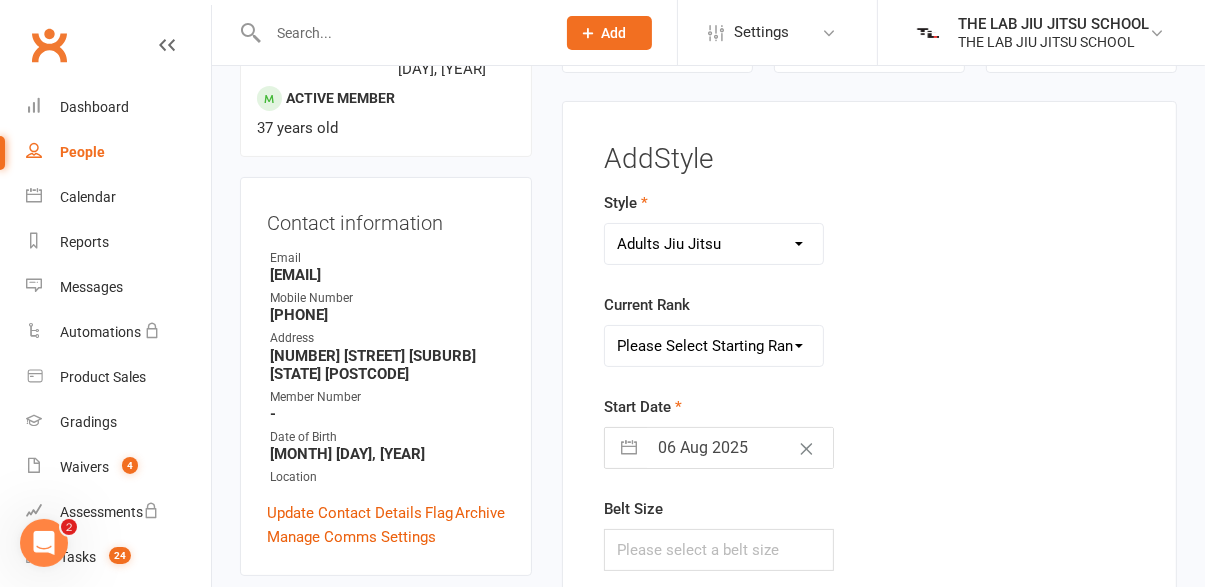 click on "Please Select Starting Rank White Belt White Belt - 1 Stripe White Belt - 2 stripes White Belt - 3 Stripes White Belt - 4 Stripes Blue Belt Blue Belt - 1 Stripe Blue Belt - 2 Stripes Blue Belt - 3 Stripes Blue Belt - 4 Stripes Purple Belt  Purple Belt  - 1 Stripe Purple Belt  - 2 Stripes Purple Belt  - 3 Stripes Purple Belt  - 4 Stripes Brown Belt Brown Belt 1 Stripe Brown Belt 2 Stripes Brown Belt 3 Stripes Brown Belt 4 Stripes Black Belt" at bounding box center [713, 346] 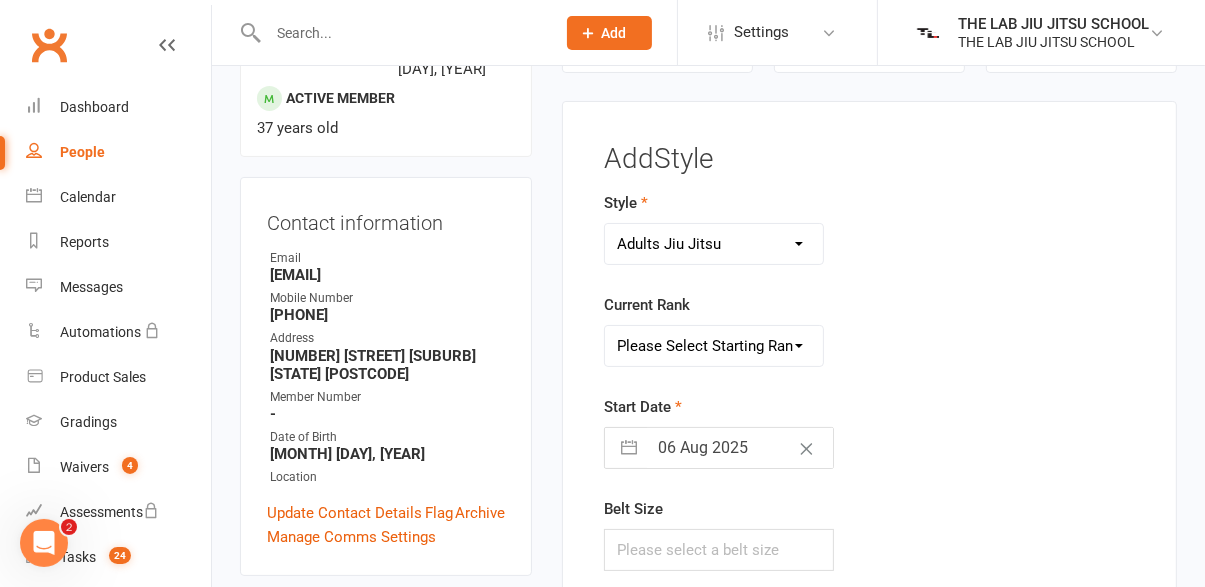 select on "[NUMBER]" 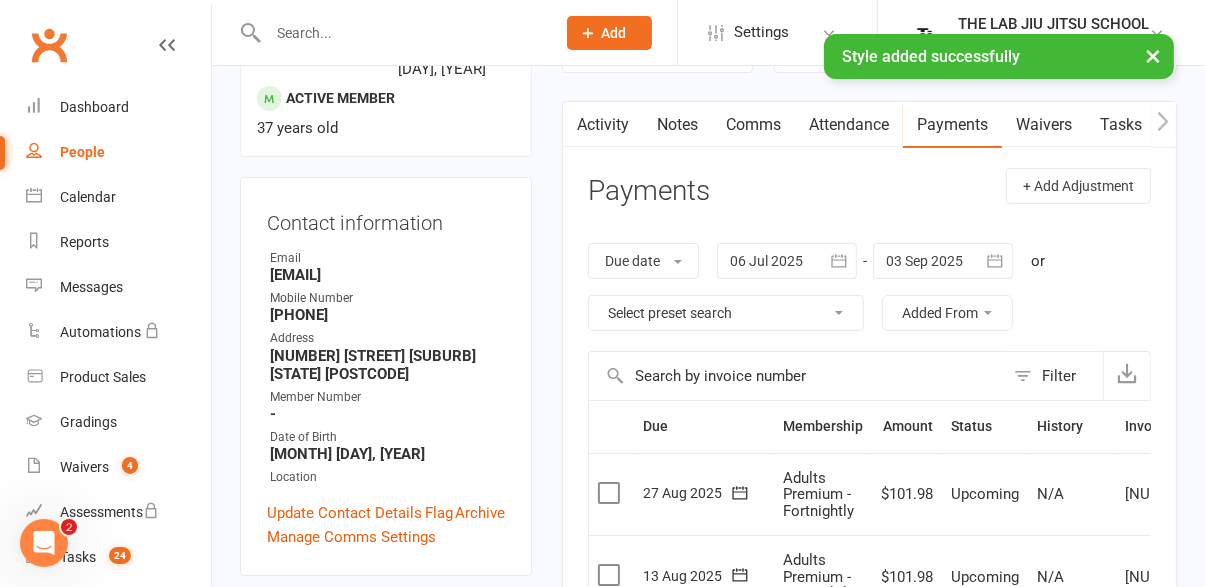 click at bounding box center (401, 33) 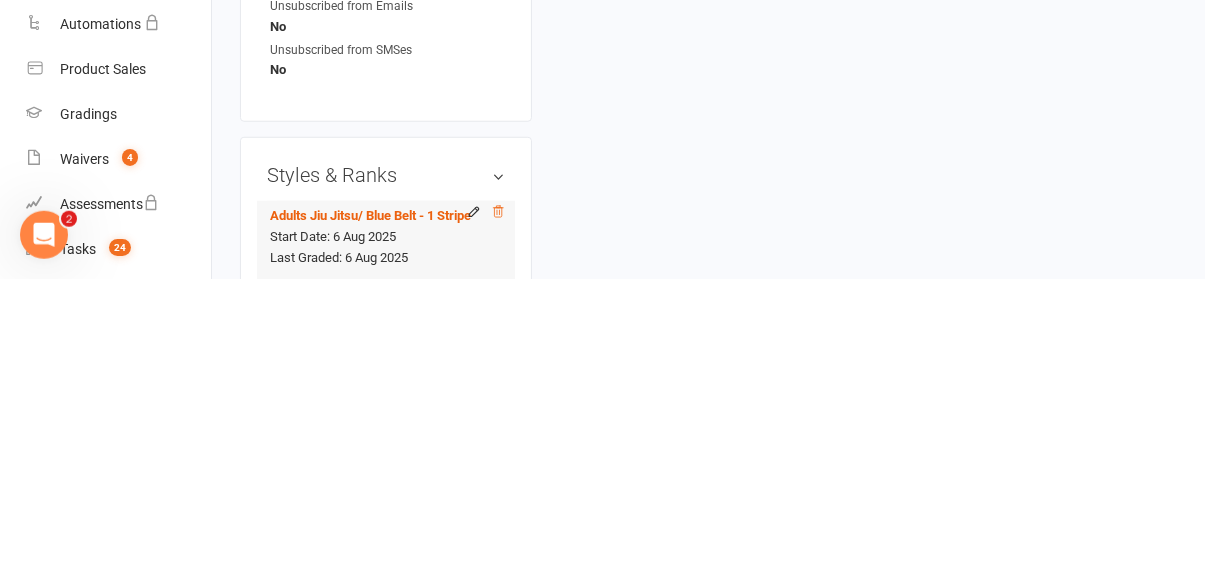 click 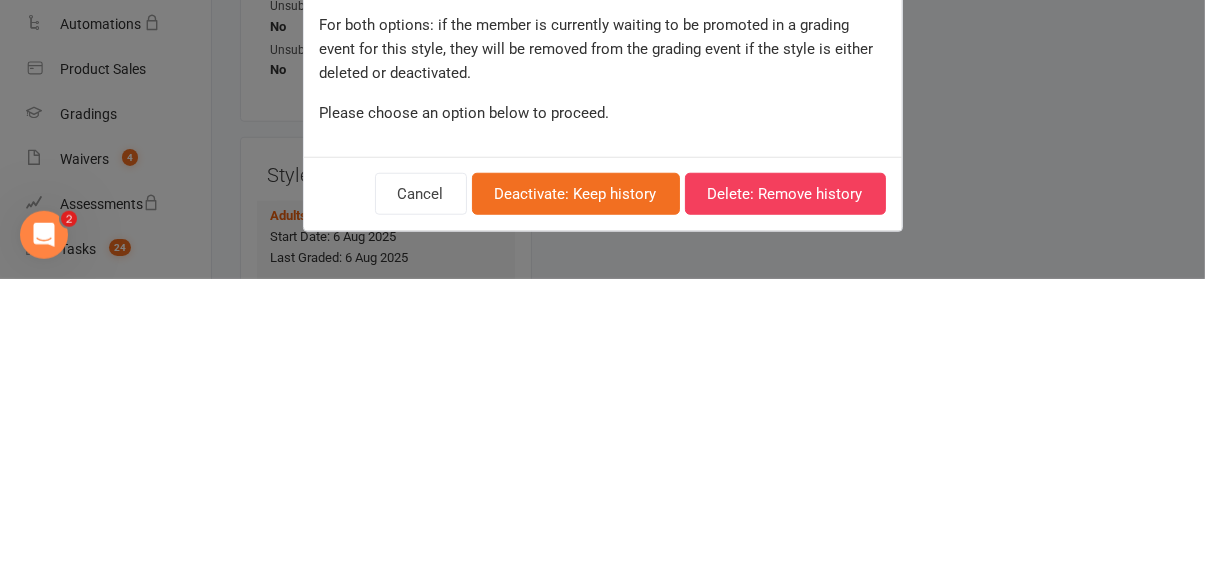 scroll, scrollTop: 1328, scrollLeft: 0, axis: vertical 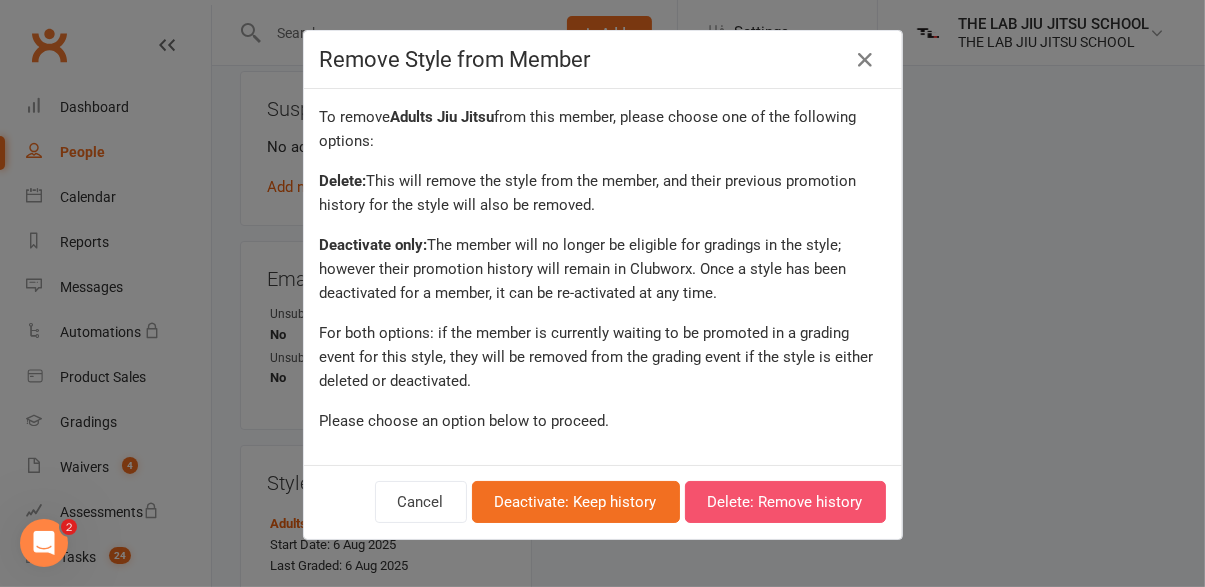 click on "Delete: Remove history" at bounding box center (785, 502) 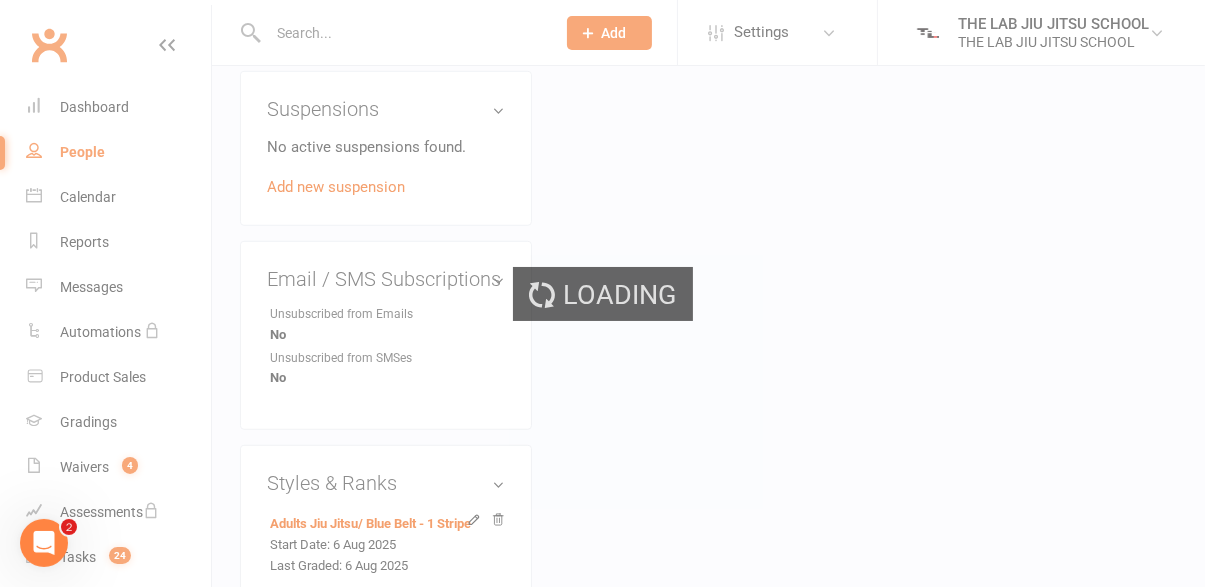 scroll, scrollTop: 1282, scrollLeft: 0, axis: vertical 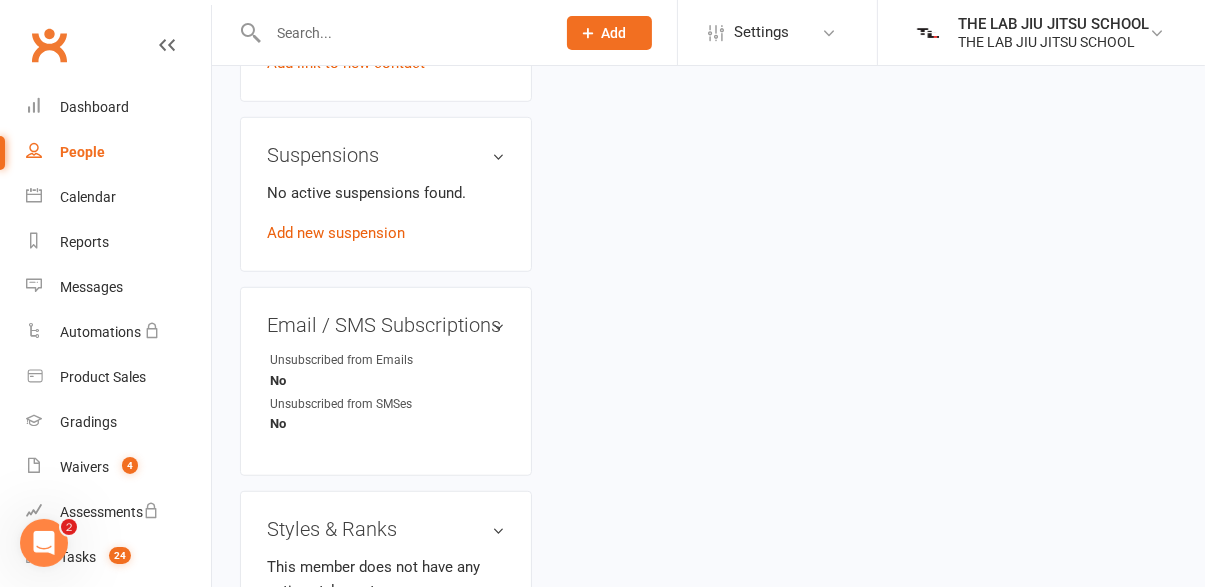 click on "Add new style" at bounding box center [313, 631] 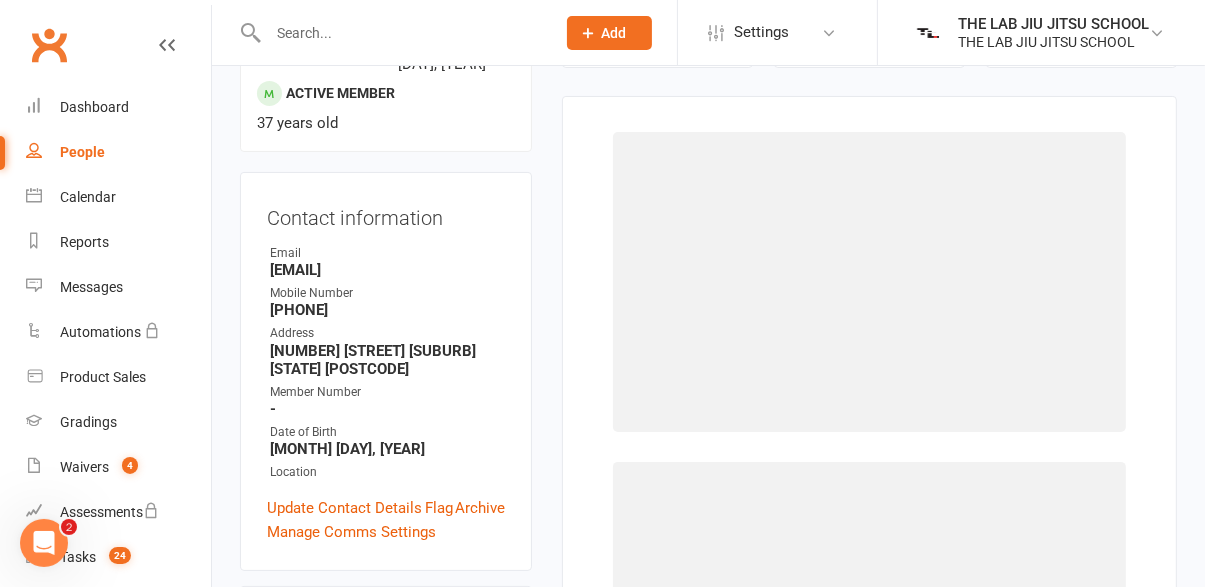 scroll, scrollTop: 170, scrollLeft: 0, axis: vertical 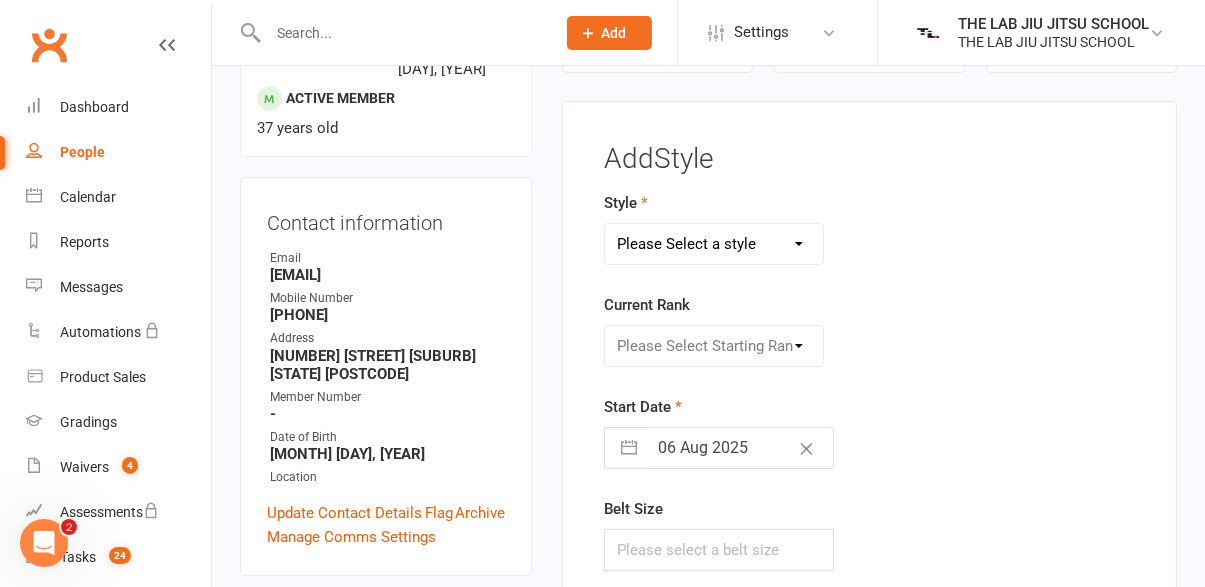 click on "Please Select a style Adults Jiu Jitsu Kids Jiu Jitsu" at bounding box center (713, 244) 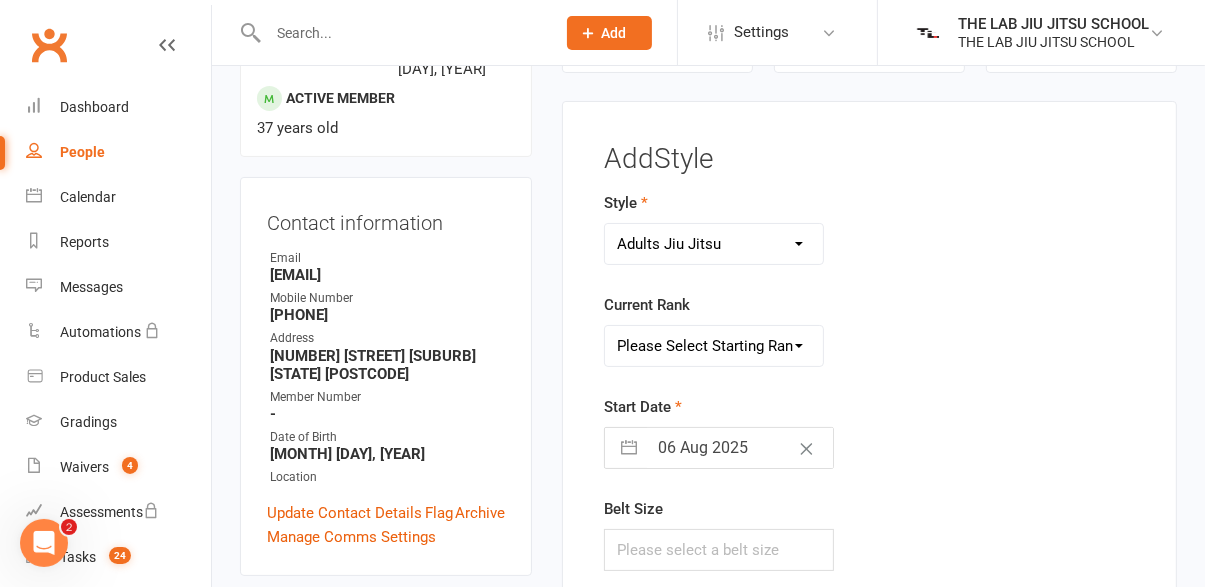click on "Please Select Starting Rank White Belt White Belt - 1 Stripe White Belt - 2 stripes White Belt - 3 Stripes White Belt - 4 Stripes Blue Belt Blue Belt - 1 Stripe Blue Belt - 2 Stripes Blue Belt - 3 Stripes Blue Belt - 4 Stripes Purple Belt  Purple Belt  - 1 Stripe Purple Belt  - 2 Stripes Purple Belt  - 3 Stripes Purple Belt  - 4 Stripes Brown Belt Brown Belt 1 Stripe Brown Belt 2 Stripes Brown Belt 3 Stripes Brown Belt 4 Stripes Black Belt" at bounding box center [713, 346] 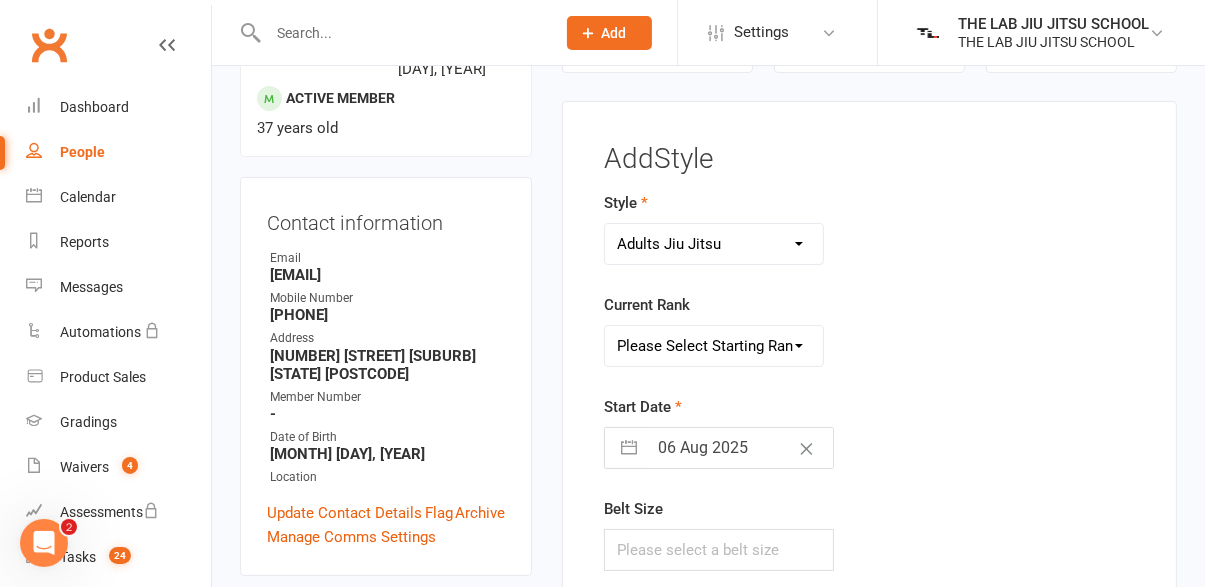 select on "[NUMBER]" 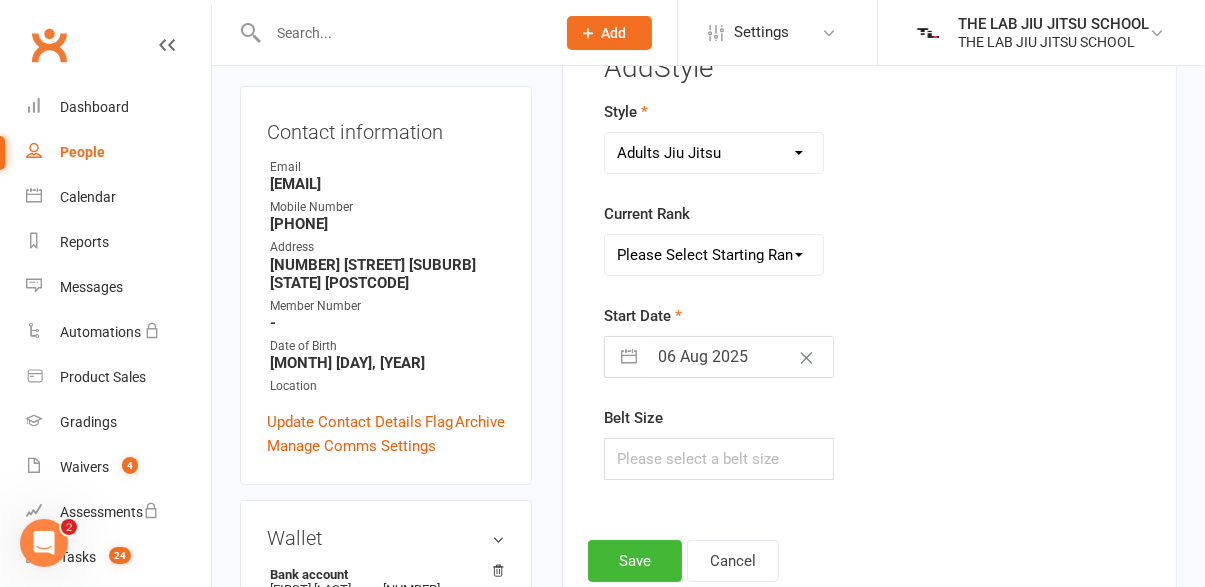 scroll, scrollTop: 265, scrollLeft: 0, axis: vertical 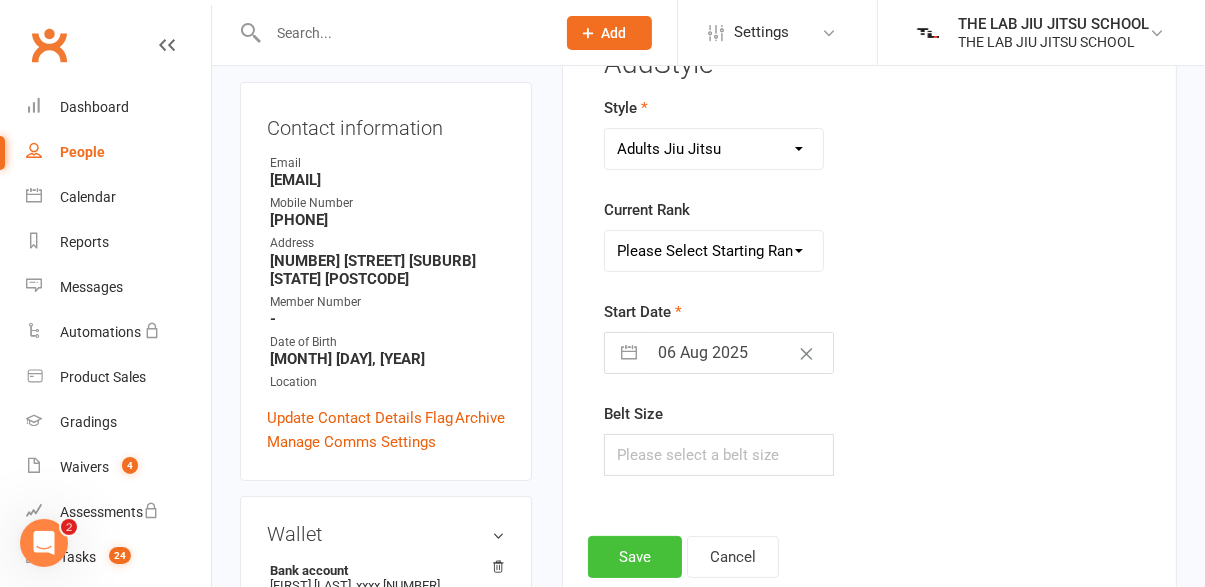 click on "Save" at bounding box center [635, 557] 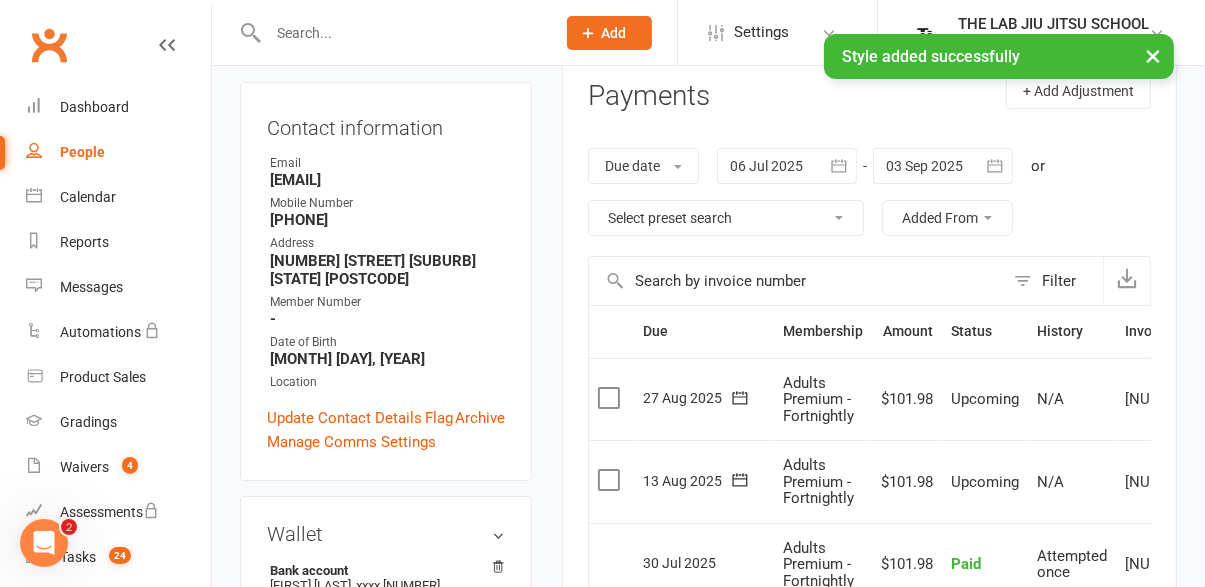 click on "× Style added successfully" at bounding box center [589, 34] 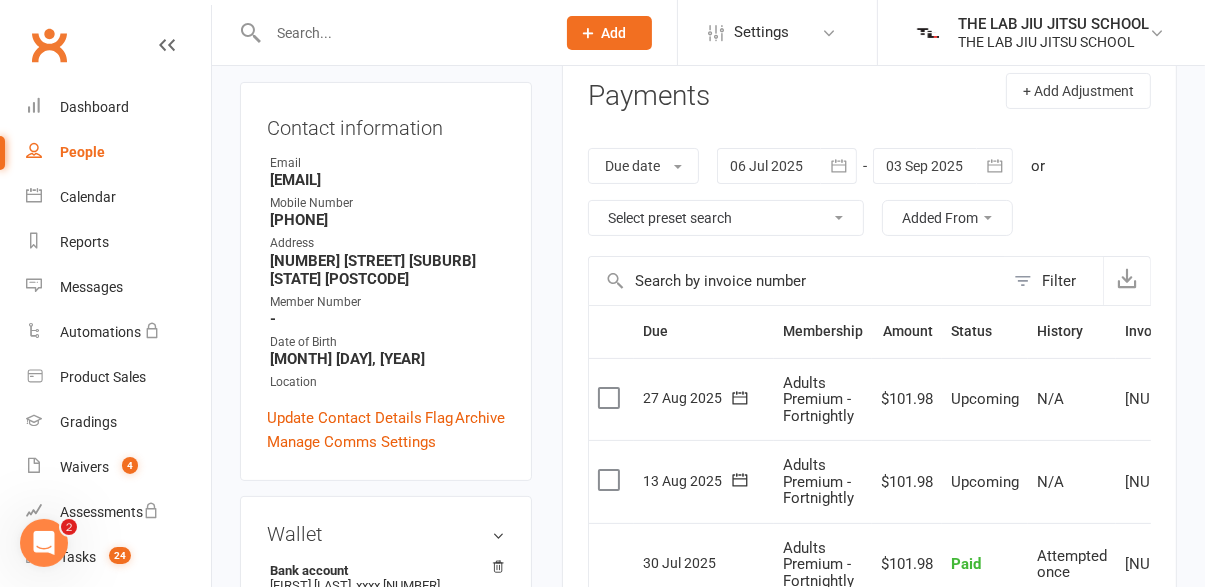 click at bounding box center (401, 33) 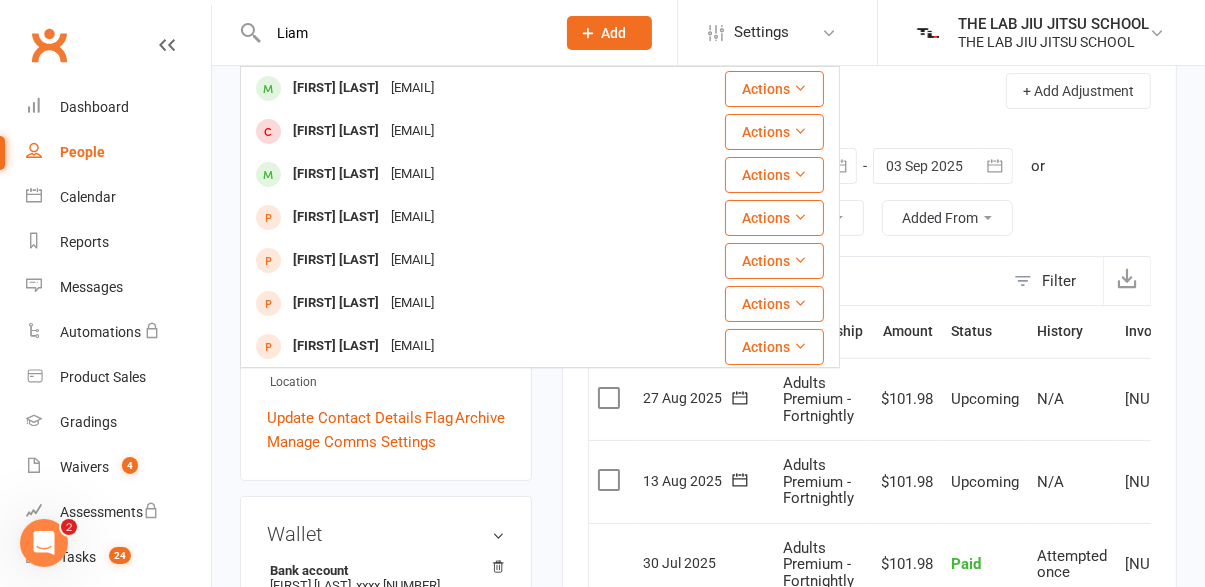 type on "Liam" 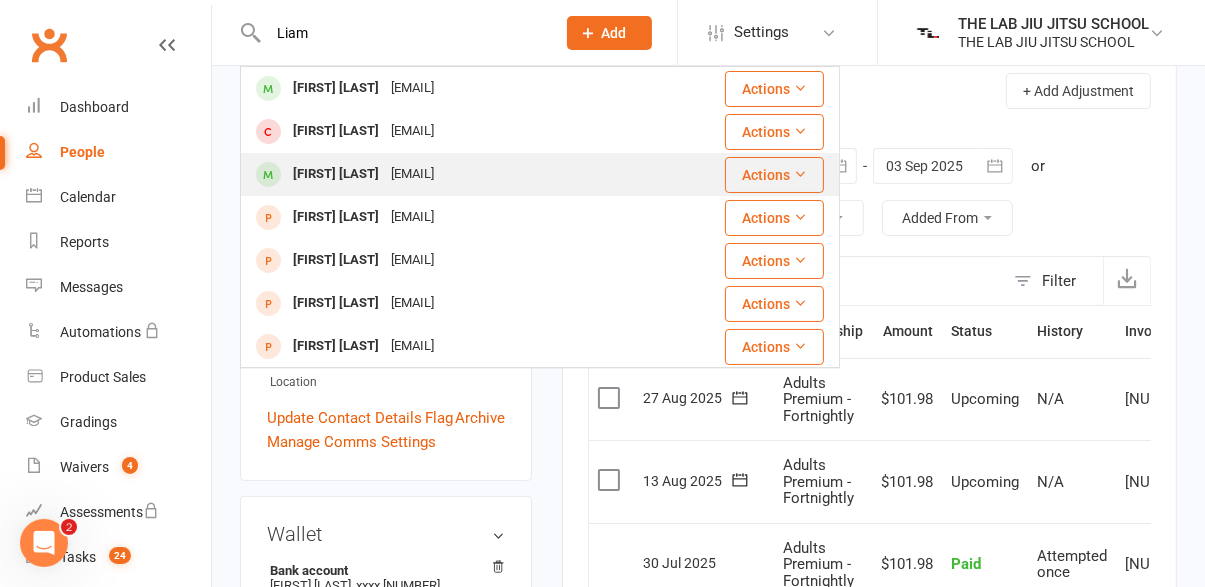 click on "[FIRST] [LAST]" at bounding box center [336, 174] 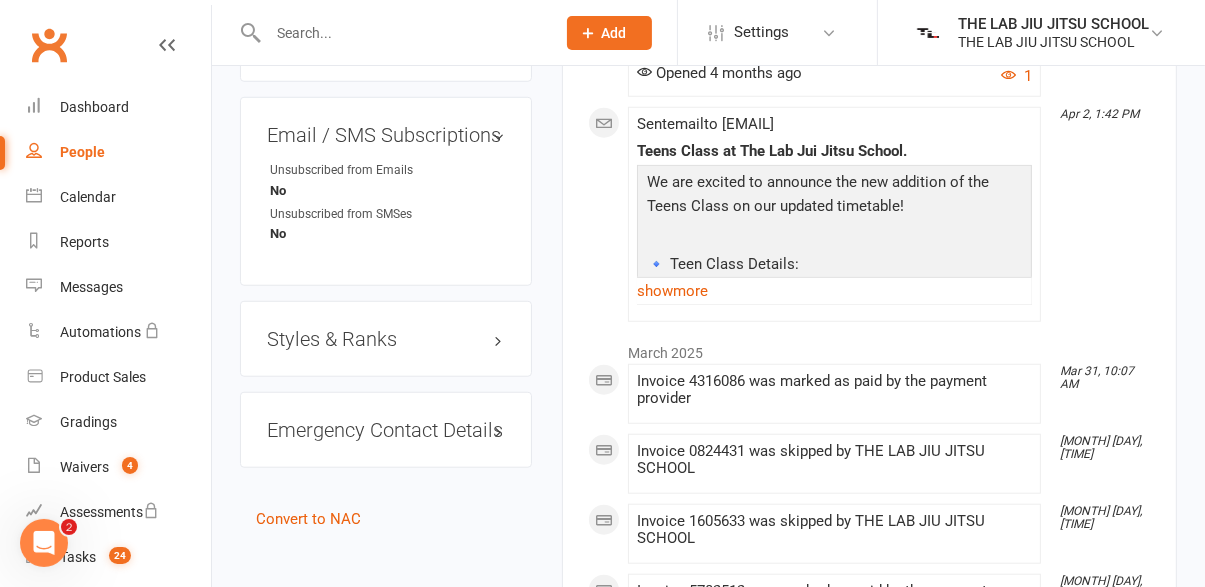 scroll, scrollTop: 1464, scrollLeft: 0, axis: vertical 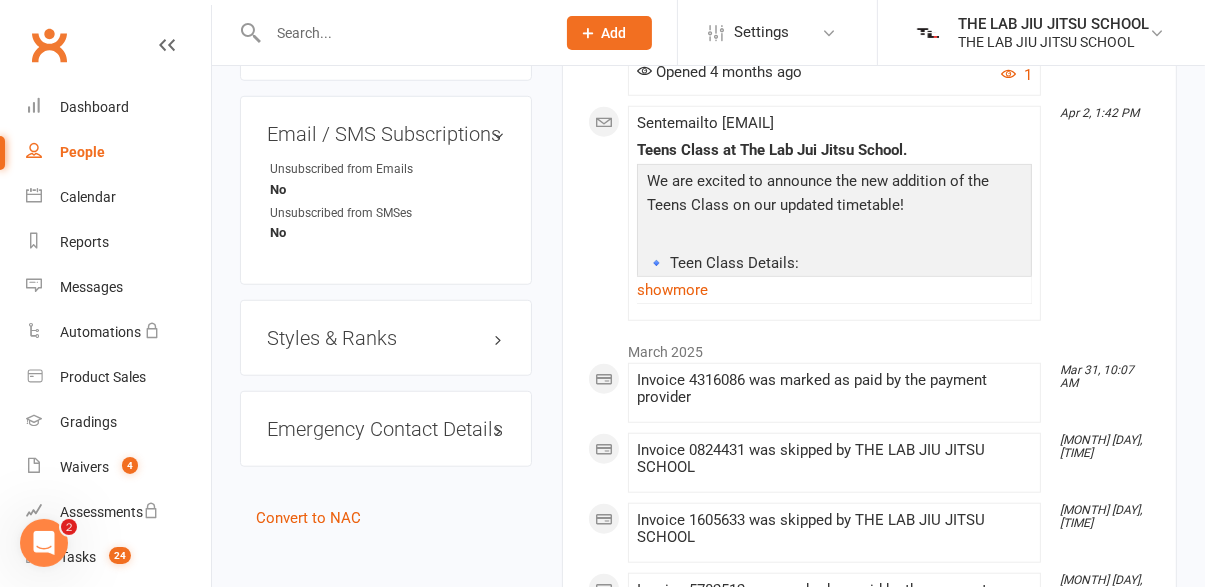 click on "Styles & Ranks" at bounding box center (386, 338) 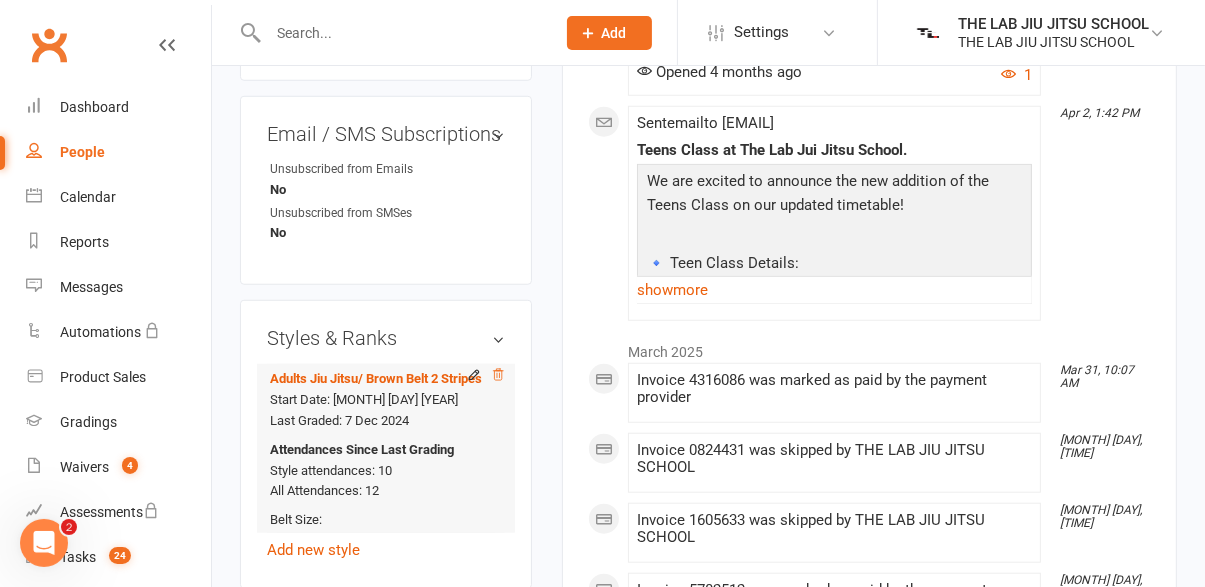click 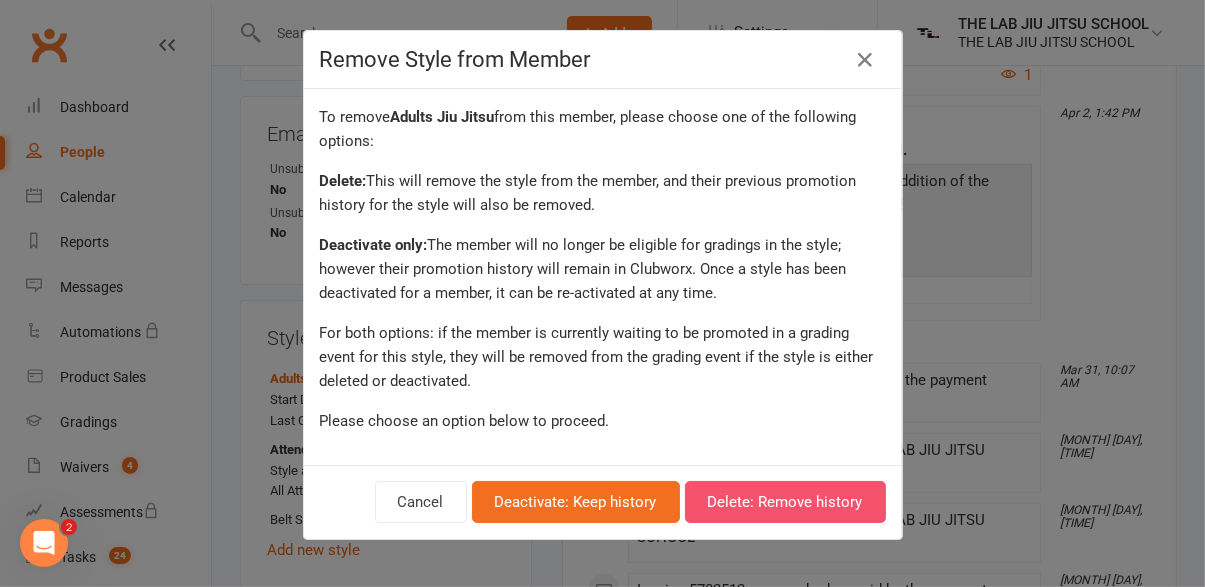 click on "Delete: Remove history" at bounding box center (785, 502) 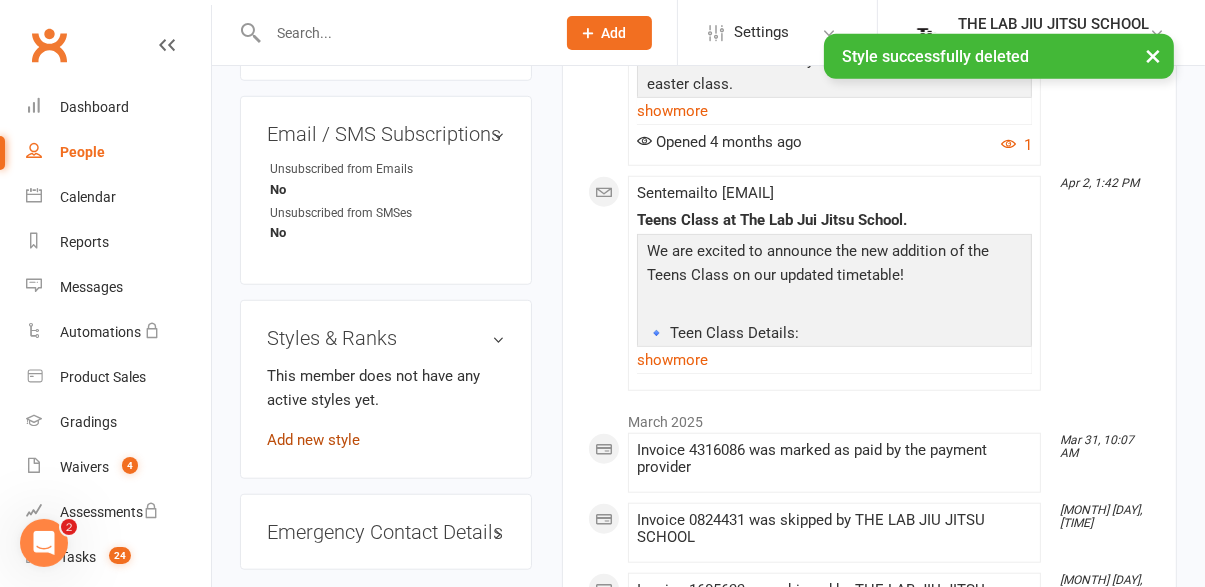 click on "Add new style" at bounding box center [313, 440] 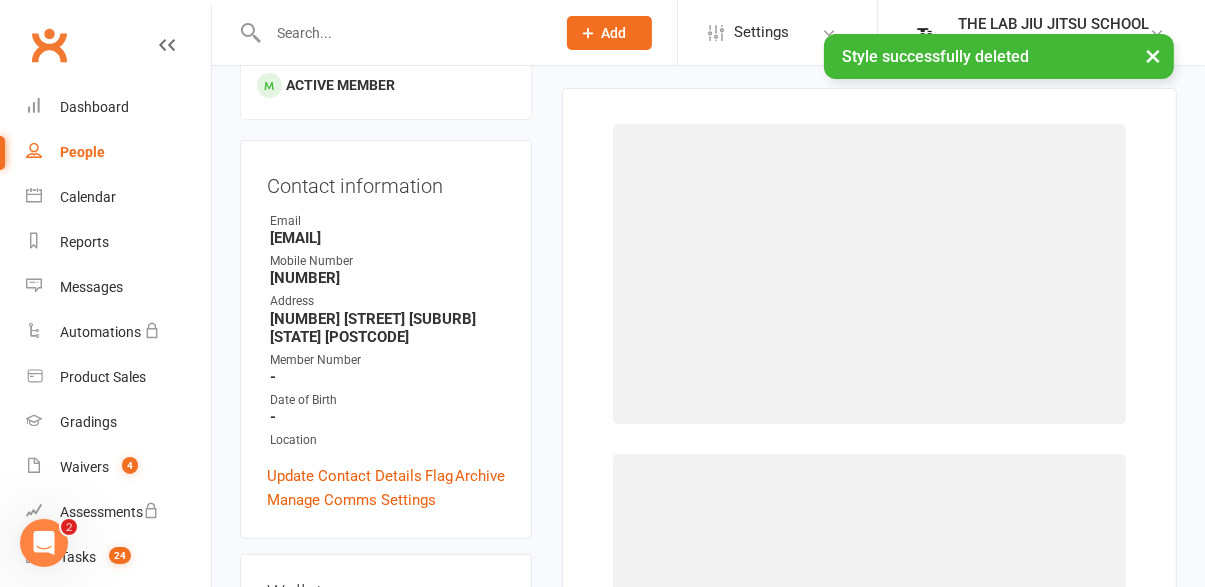 scroll, scrollTop: 170, scrollLeft: 0, axis: vertical 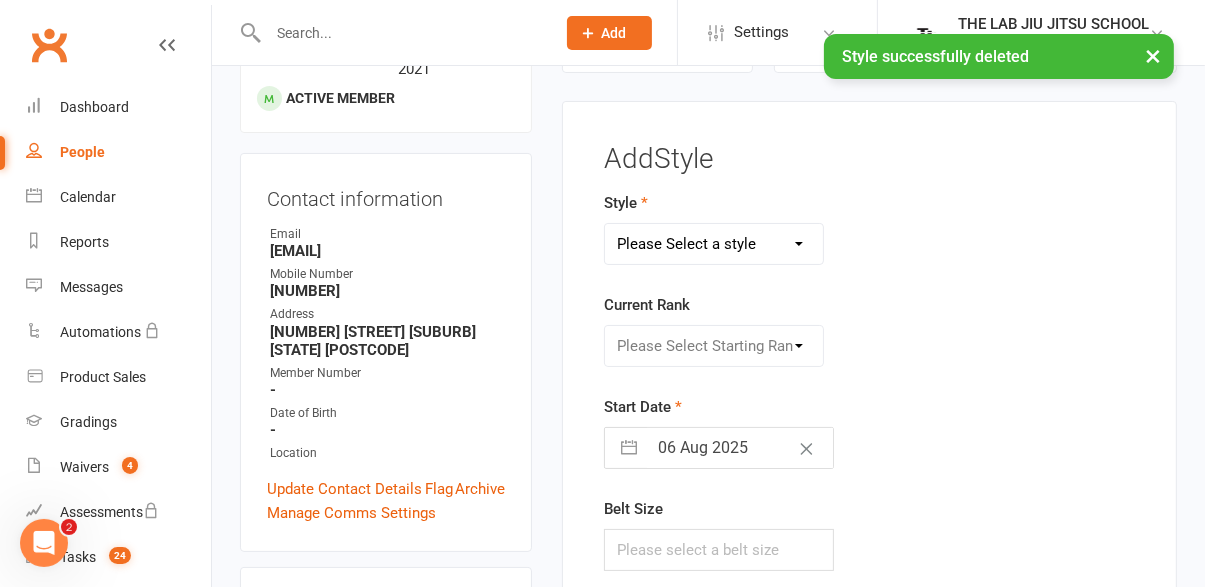 click on "Please Select a style Adults Jiu Jitsu Kids Jiu Jitsu" at bounding box center (713, 244) 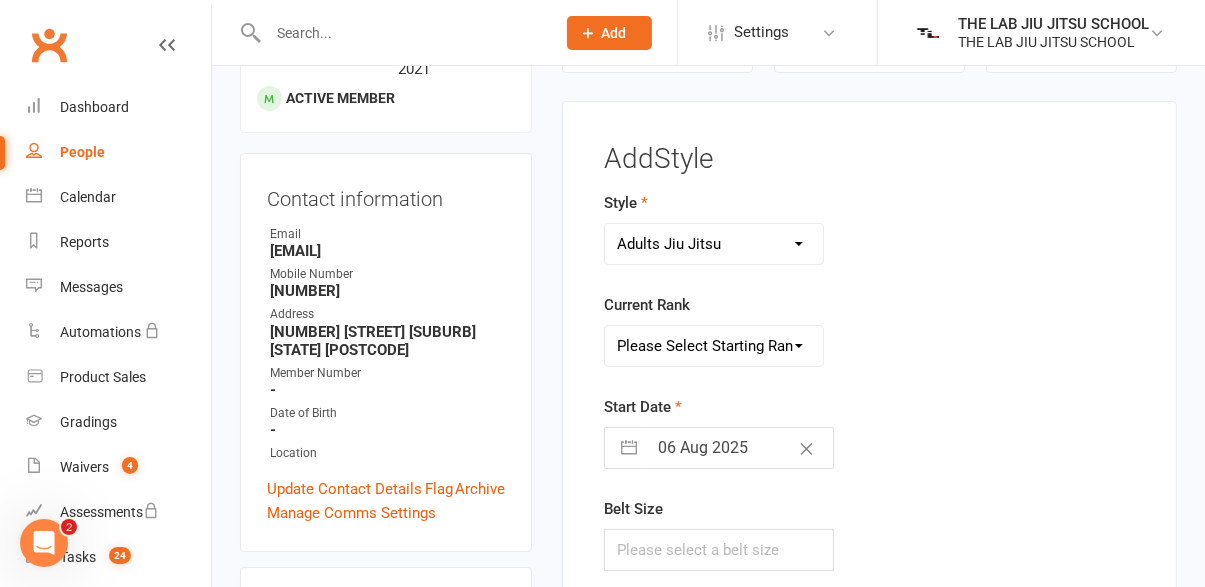 click on "Please Select Starting Rank White Belt White Belt - 1 Stripe White Belt - 2 stripes White Belt - 3 Stripes White Belt - 4 Stripes Blue Belt Blue Belt - 1 Stripe Blue Belt - 2 Stripes Blue Belt - 3 Stripes Blue Belt - 4 Stripes Purple Belt  Purple Belt  - 1 Stripe Purple Belt  - 2 Stripes Purple Belt  - 3 Stripes Purple Belt  - 4 Stripes Brown Belt Brown Belt 1 Stripe Brown Belt 2 Stripes Brown Belt 3 Stripes Brown Belt 4 Stripes Black Belt" at bounding box center (713, 346) 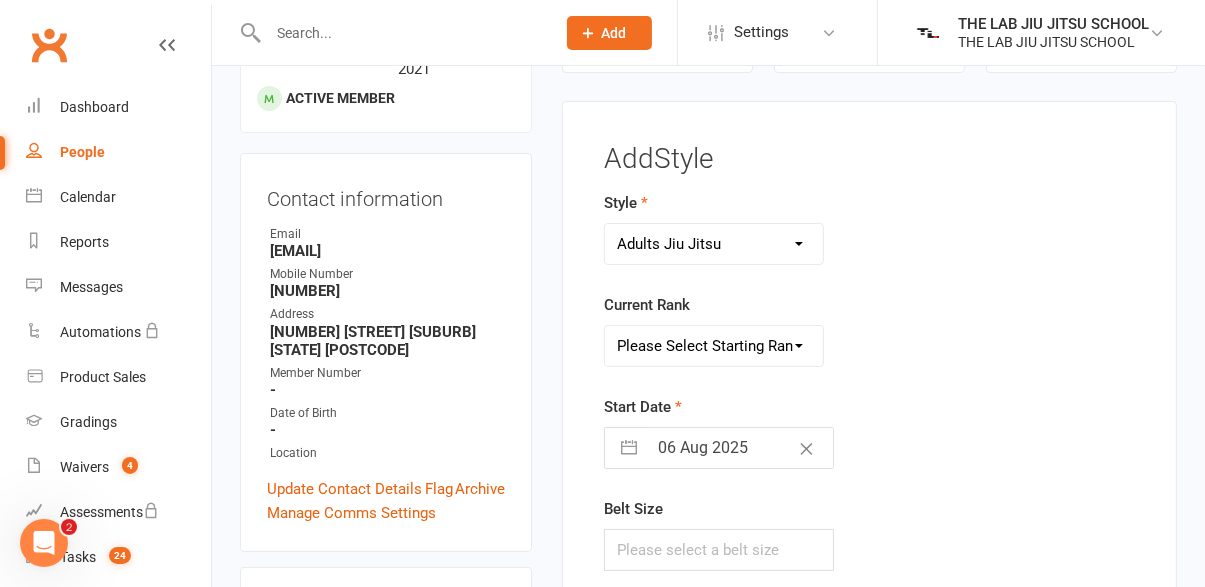 select on "[NUMBER]" 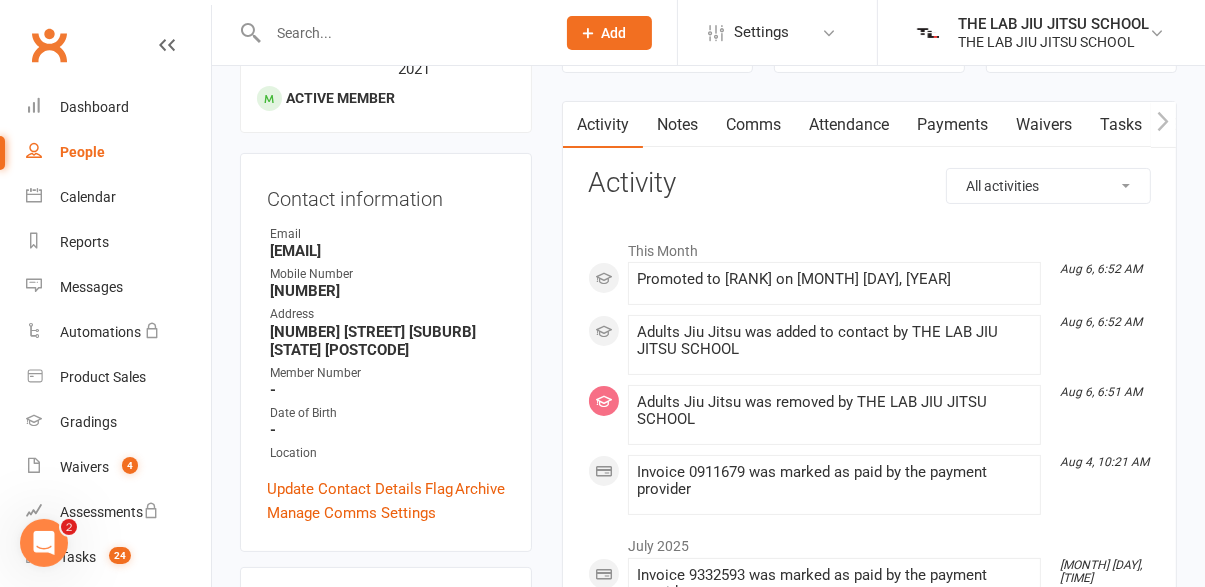 click at bounding box center [401, 33] 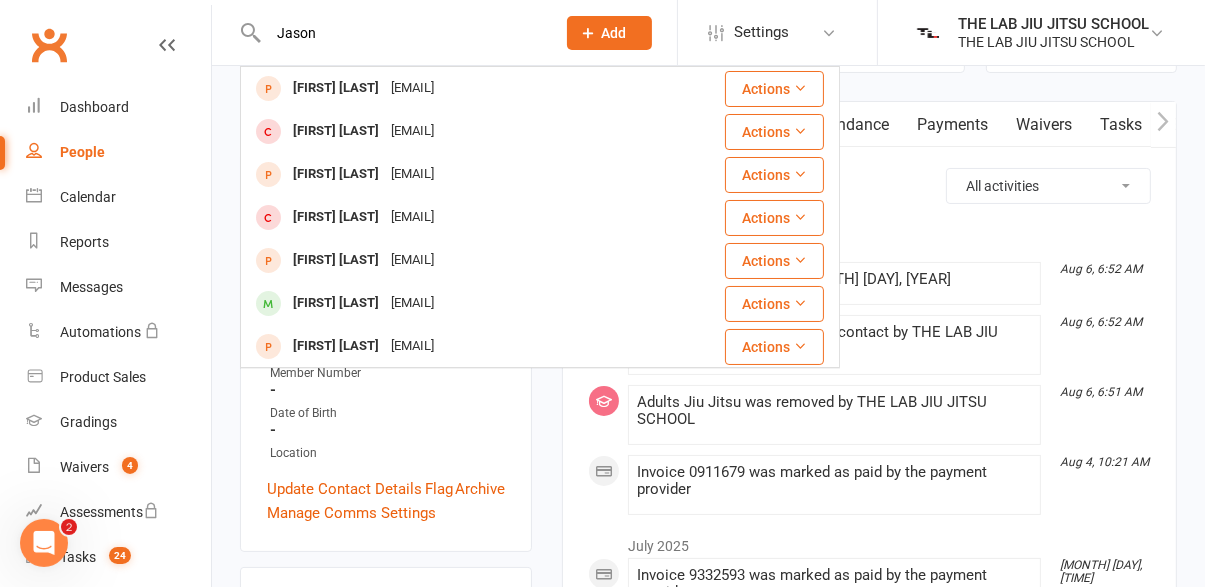 type on "Jason" 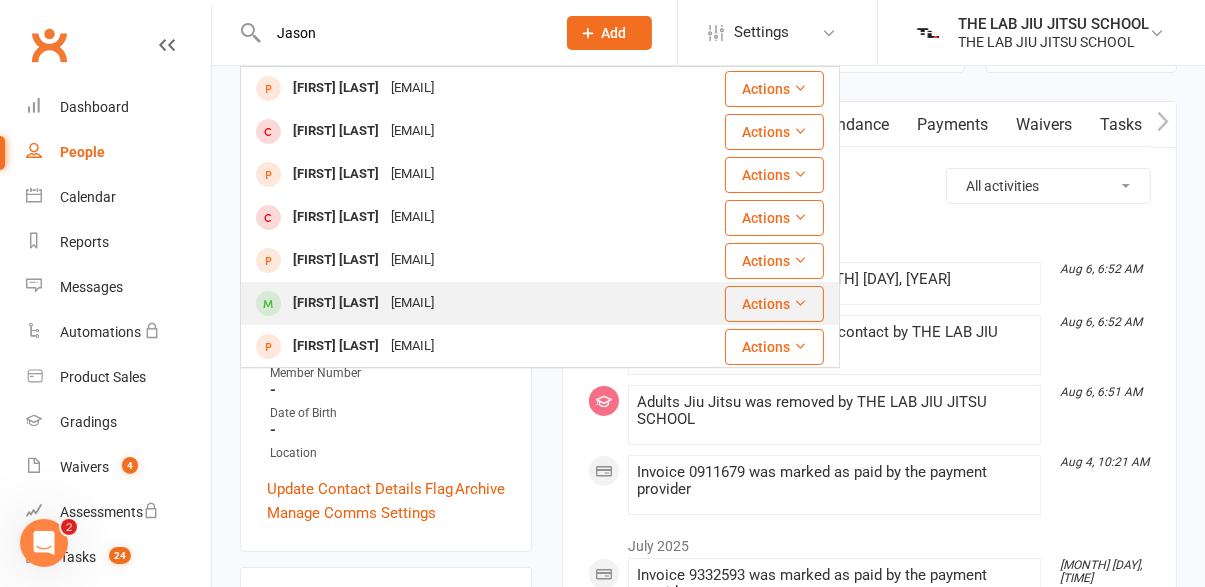 click at bounding box center [268, 303] 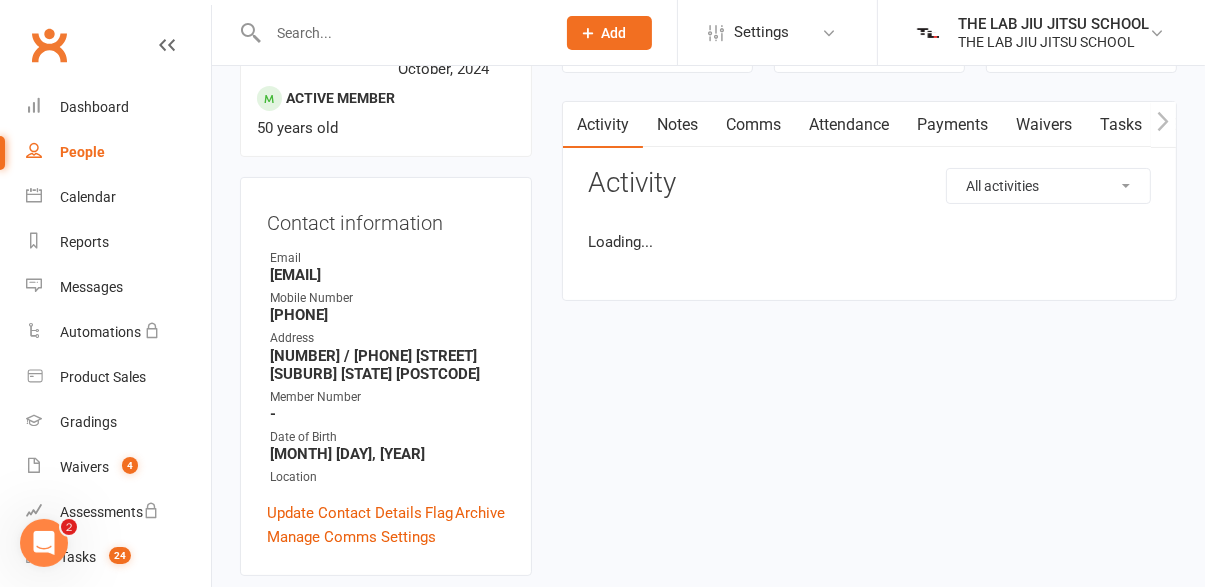 scroll, scrollTop: 0, scrollLeft: 0, axis: both 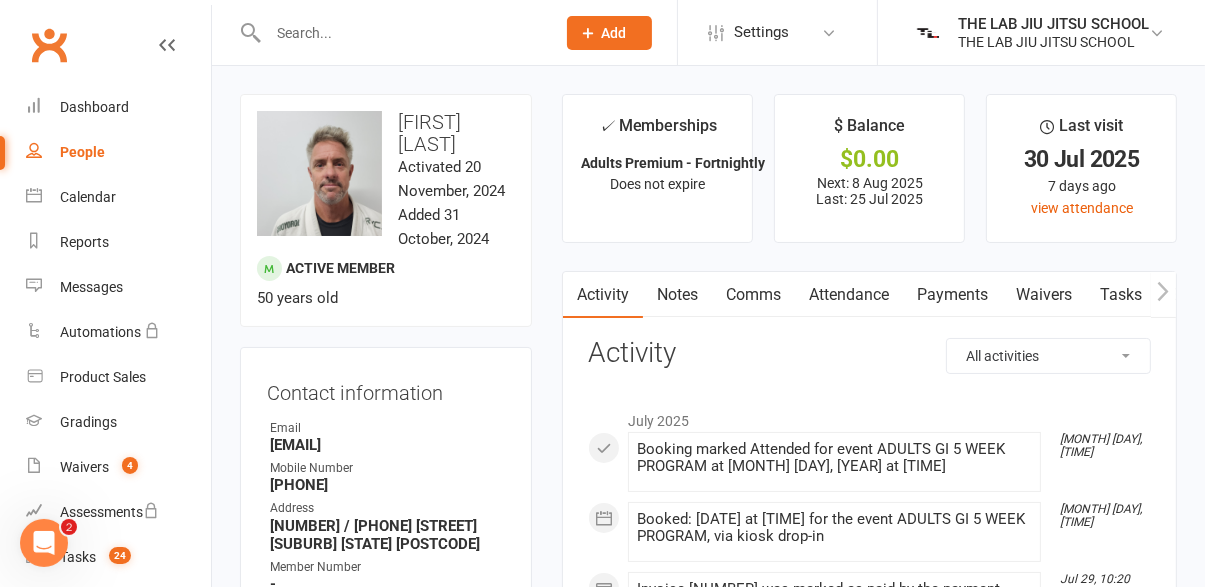 click on "Payments" at bounding box center [952, 295] 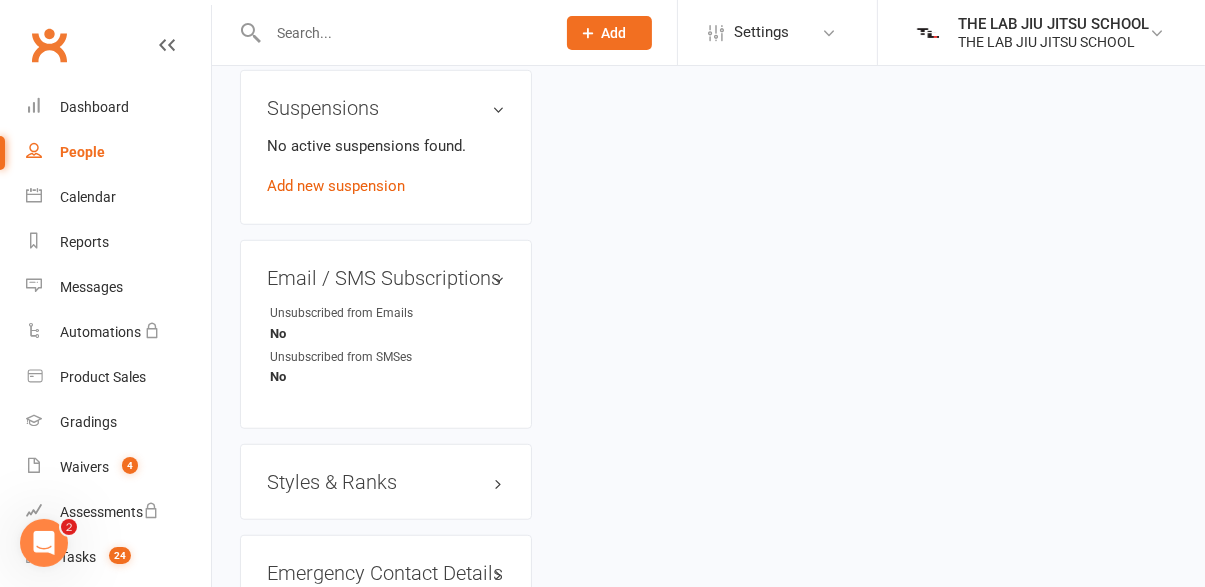 scroll, scrollTop: 1298, scrollLeft: 0, axis: vertical 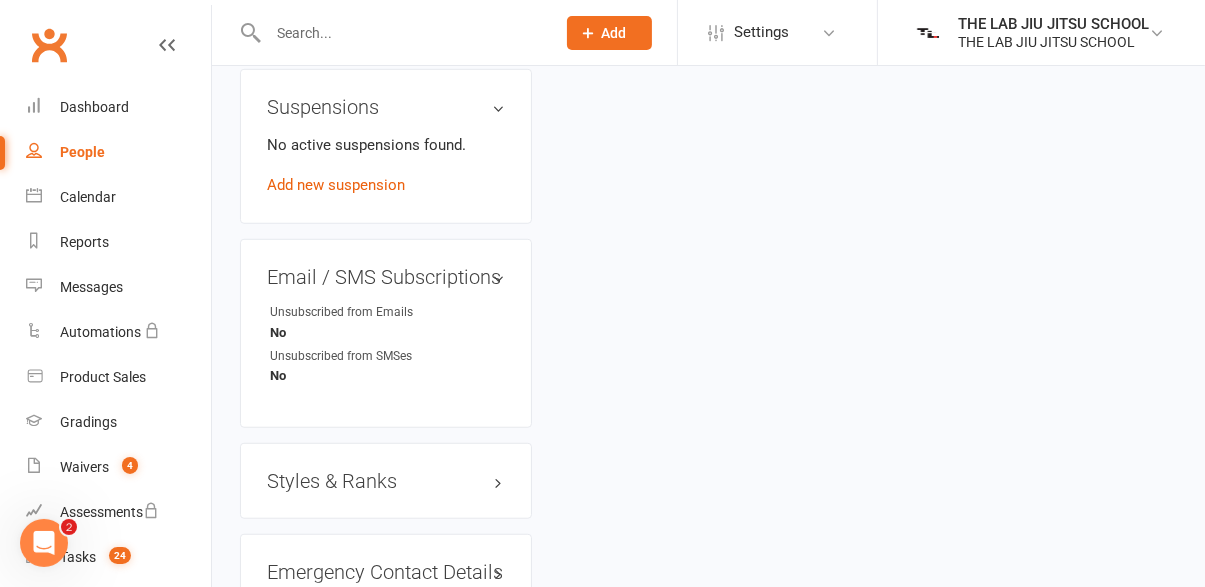 click on "Styles & Ranks" at bounding box center [386, 481] 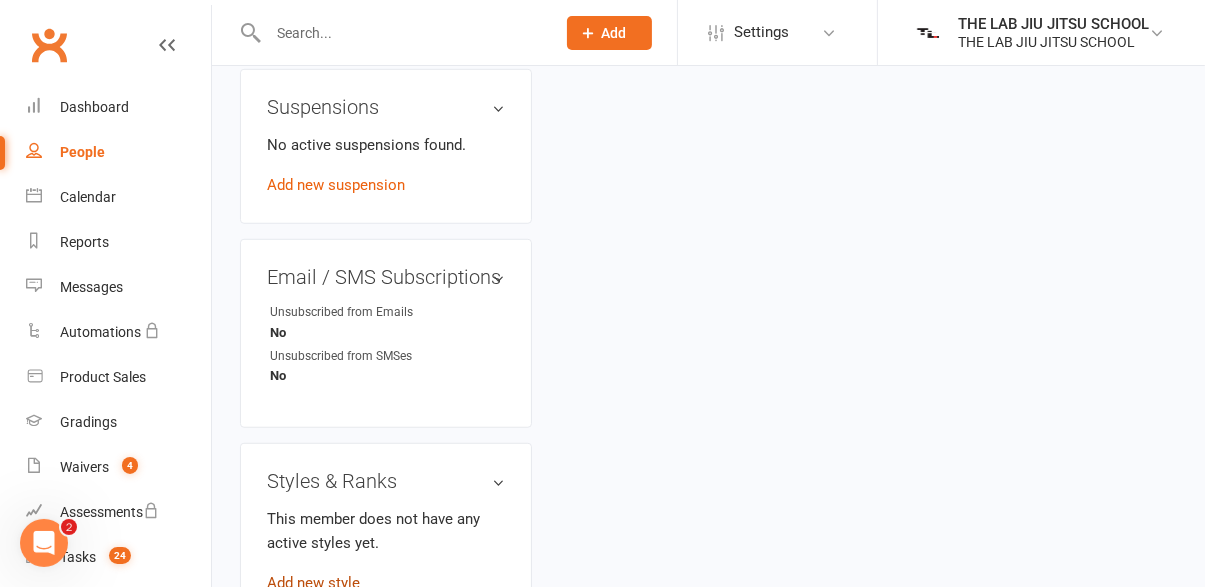 click on "Add new style" at bounding box center (313, 583) 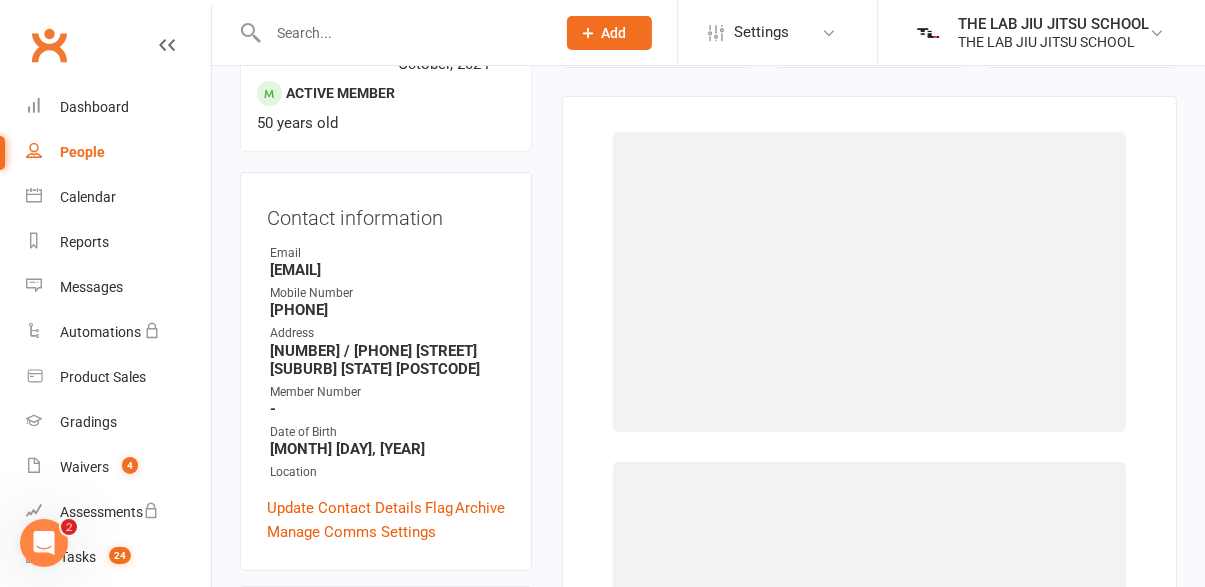 scroll, scrollTop: 170, scrollLeft: 0, axis: vertical 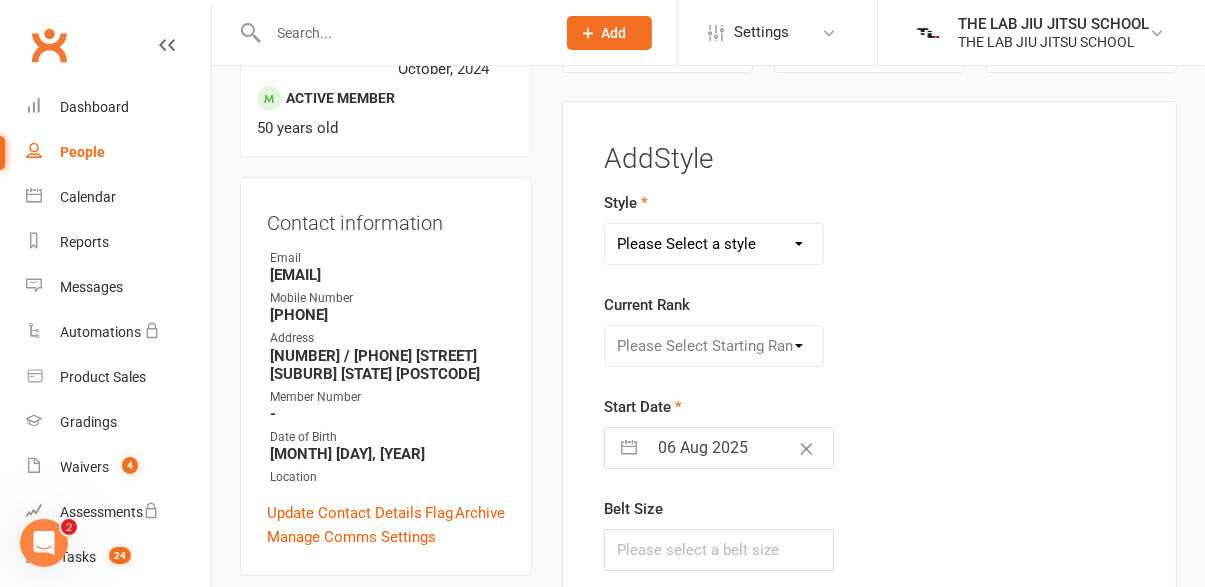 click on "Please Select a style Adults Jiu Jitsu Kids Jiu Jitsu" at bounding box center (713, 244) 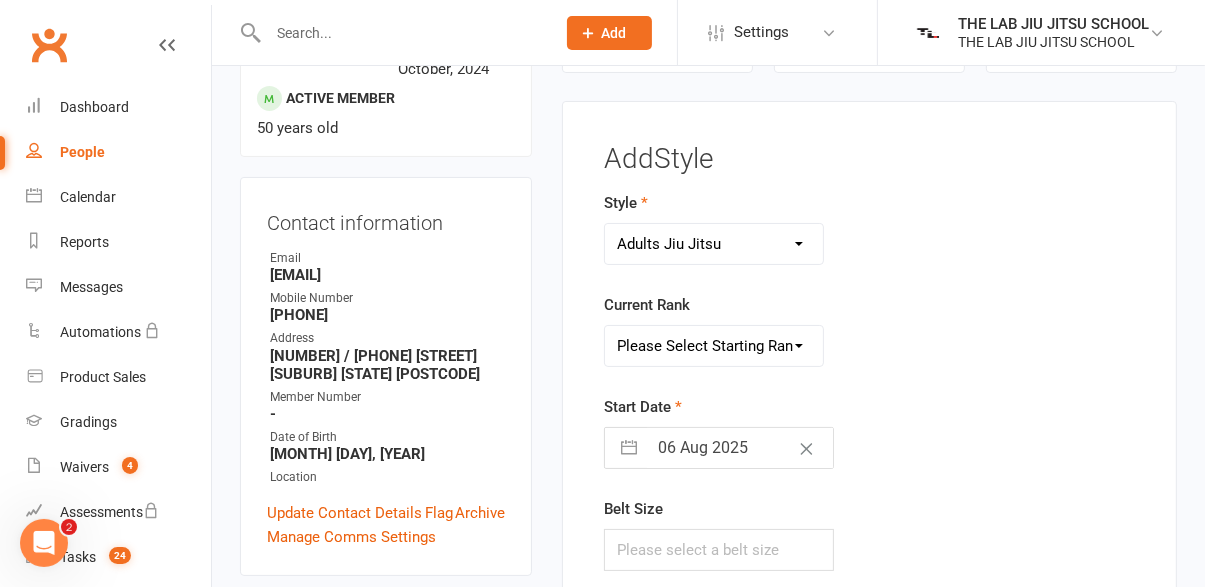 click on "Please Select Starting Rank White Belt White Belt - 1 Stripe White Belt - 2 stripes White Belt - 3 Stripes White Belt - 4 Stripes Blue Belt Blue Belt - 1 Stripe Blue Belt - 2 Stripes Blue Belt - 3 Stripes Blue Belt - 4 Stripes Purple Belt  Purple Belt  - 1 Stripe Purple Belt  - 2 Stripes Purple Belt  - 3 Stripes Purple Belt  - 4 Stripes Brown Belt Brown Belt 1 Stripe Brown Belt 2 Stripes Brown Belt 3 Stripes Brown Belt 4 Stripes Black Belt" at bounding box center (713, 346) 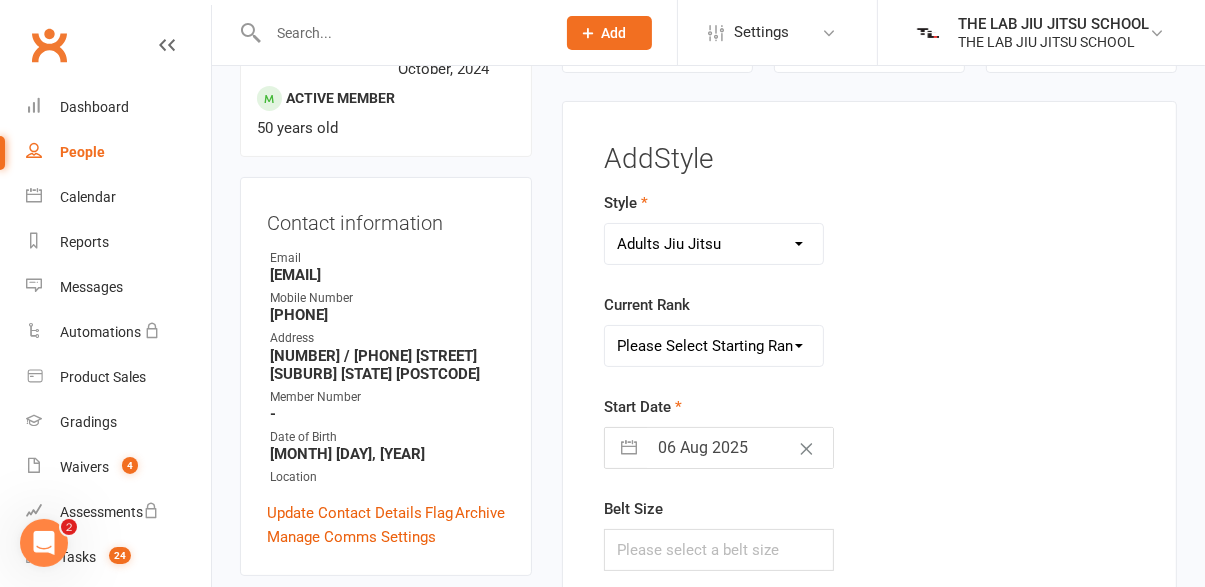 select on "[NUMBER]" 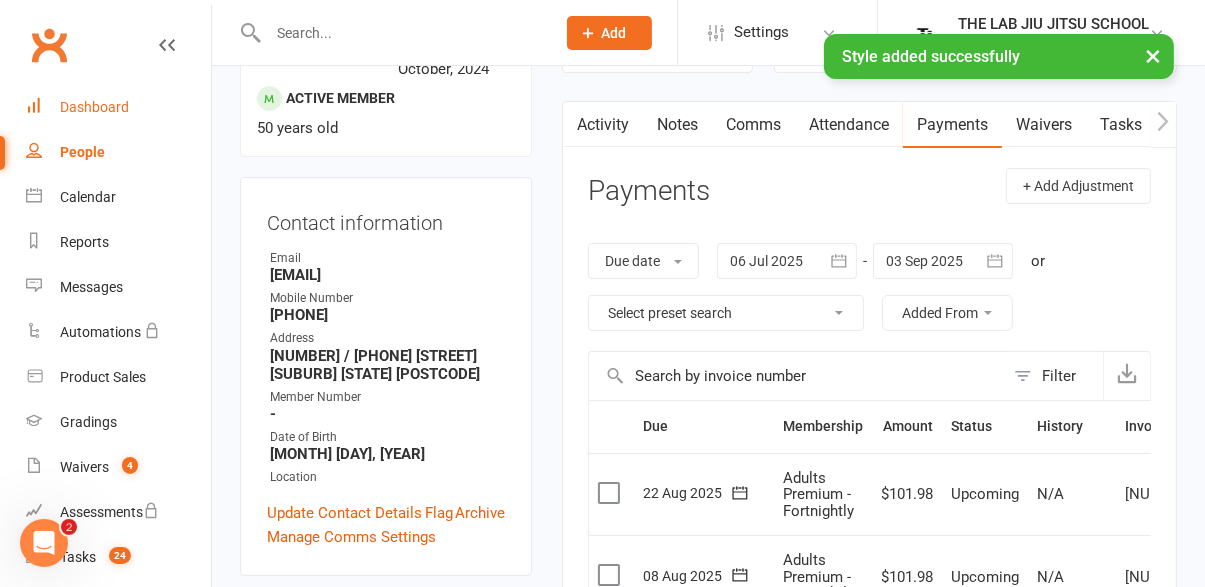click on "Dashboard" at bounding box center (94, 107) 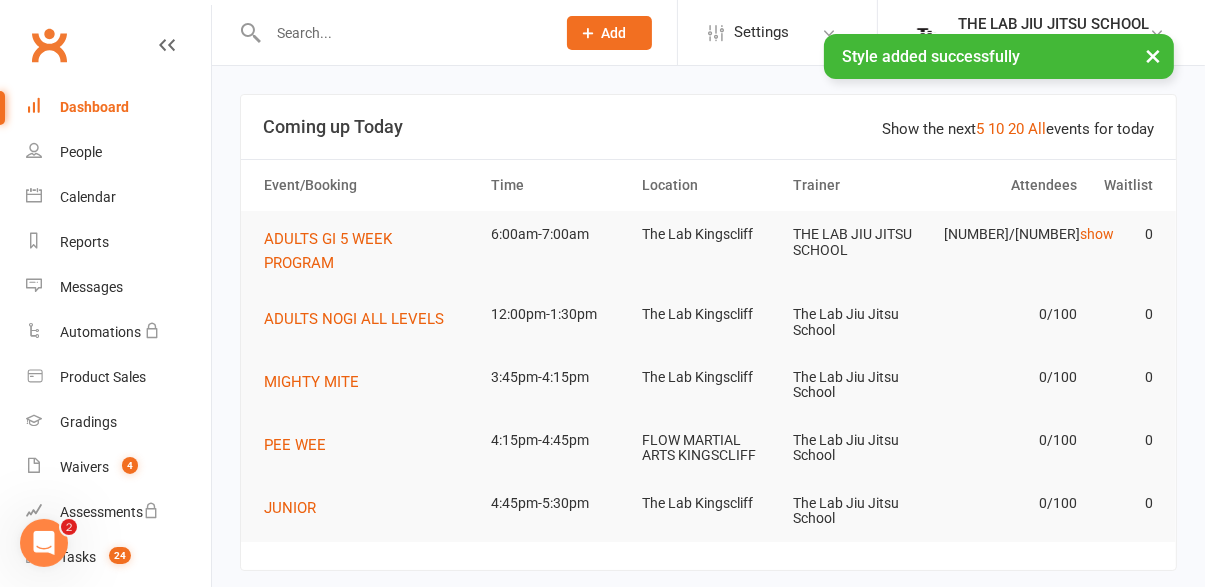 click on "Class kiosk mode Member self check-in" 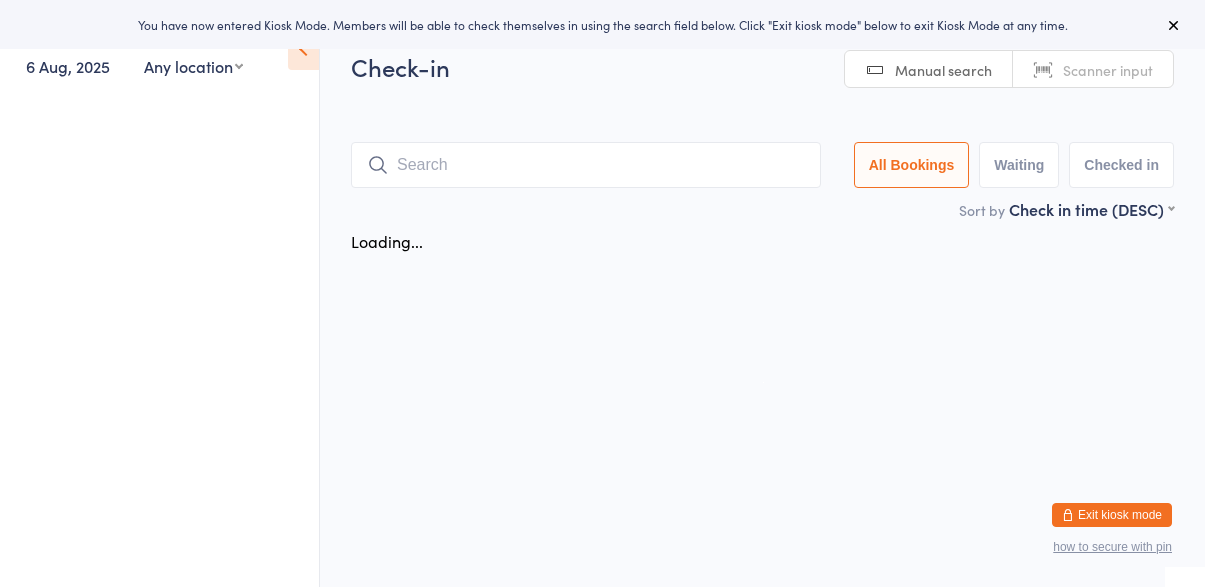 scroll, scrollTop: 0, scrollLeft: 0, axis: both 